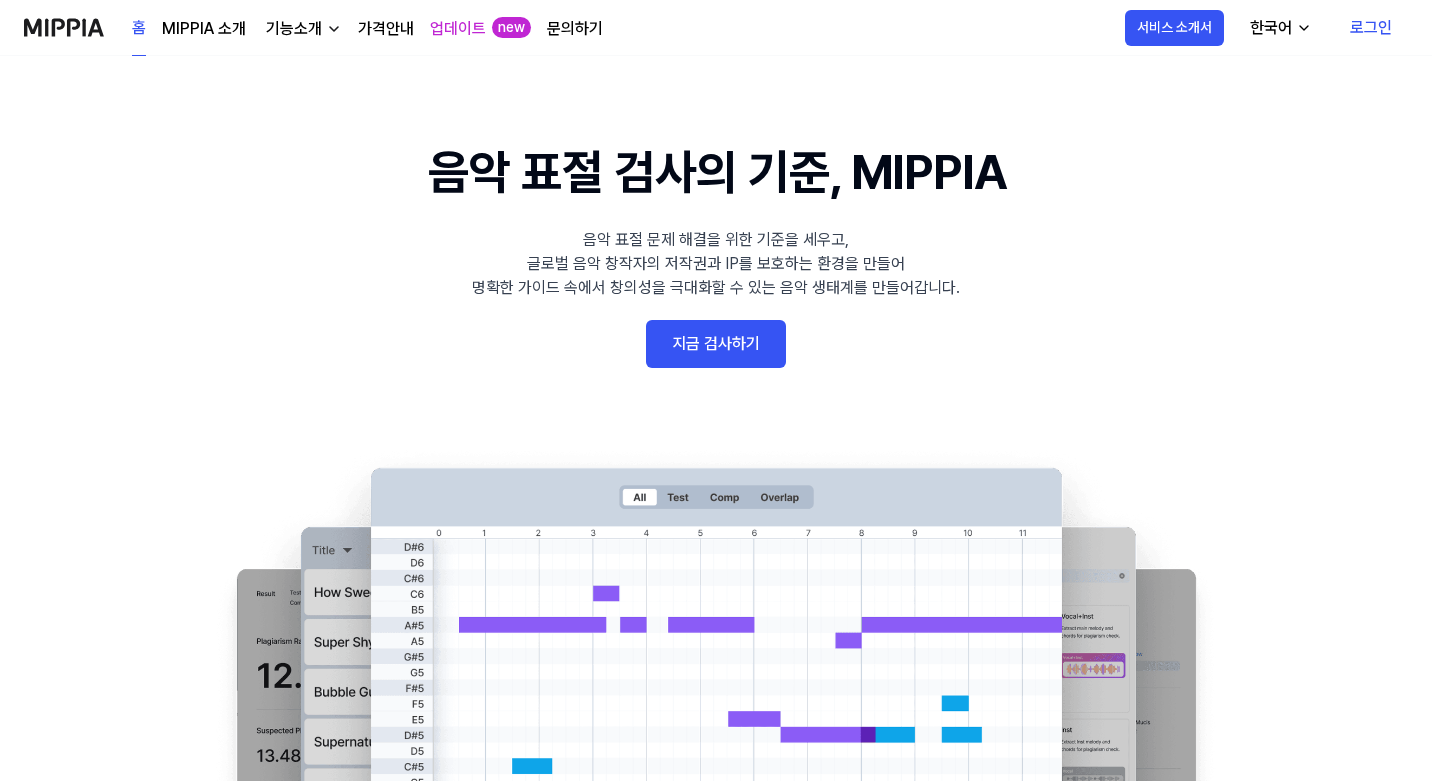 scroll, scrollTop: 0, scrollLeft: 0, axis: both 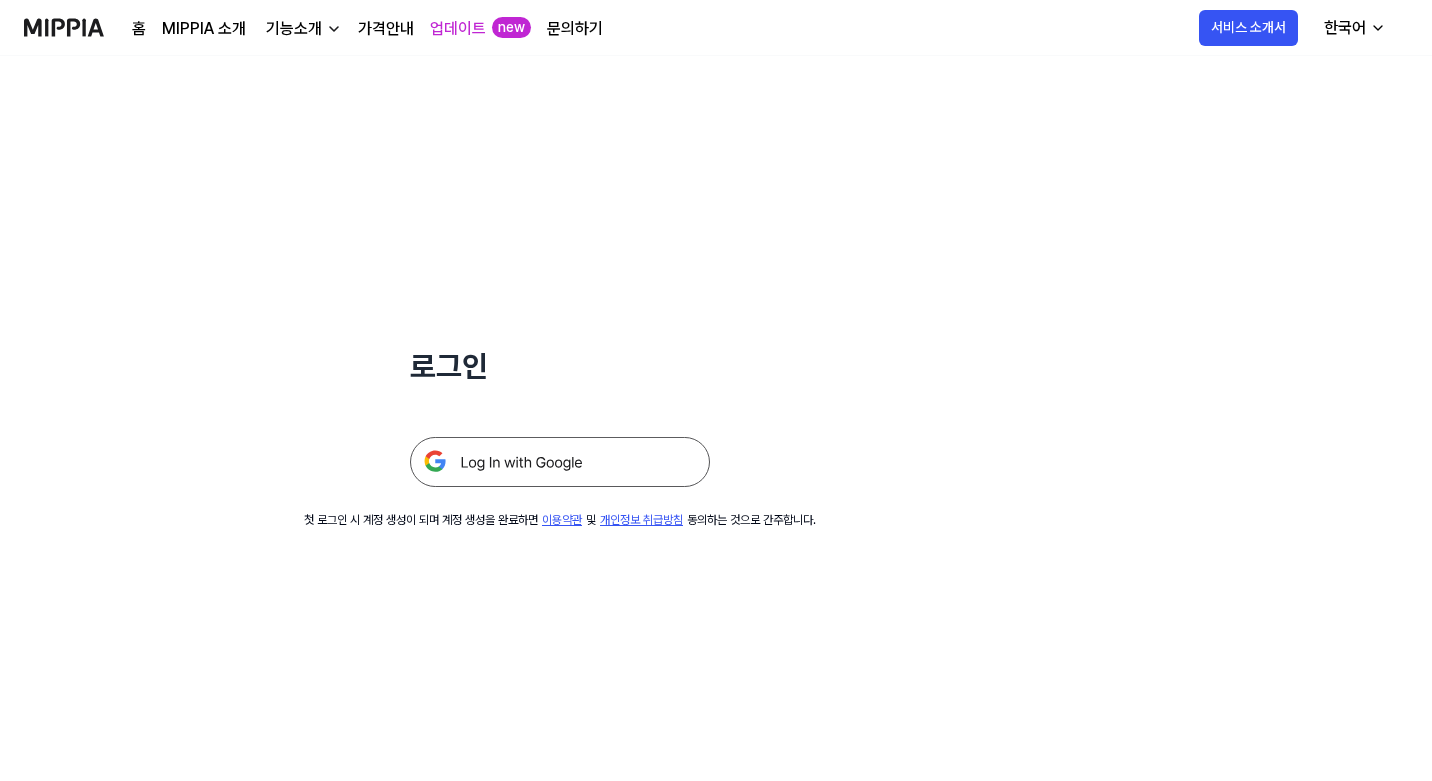 click at bounding box center [560, 462] 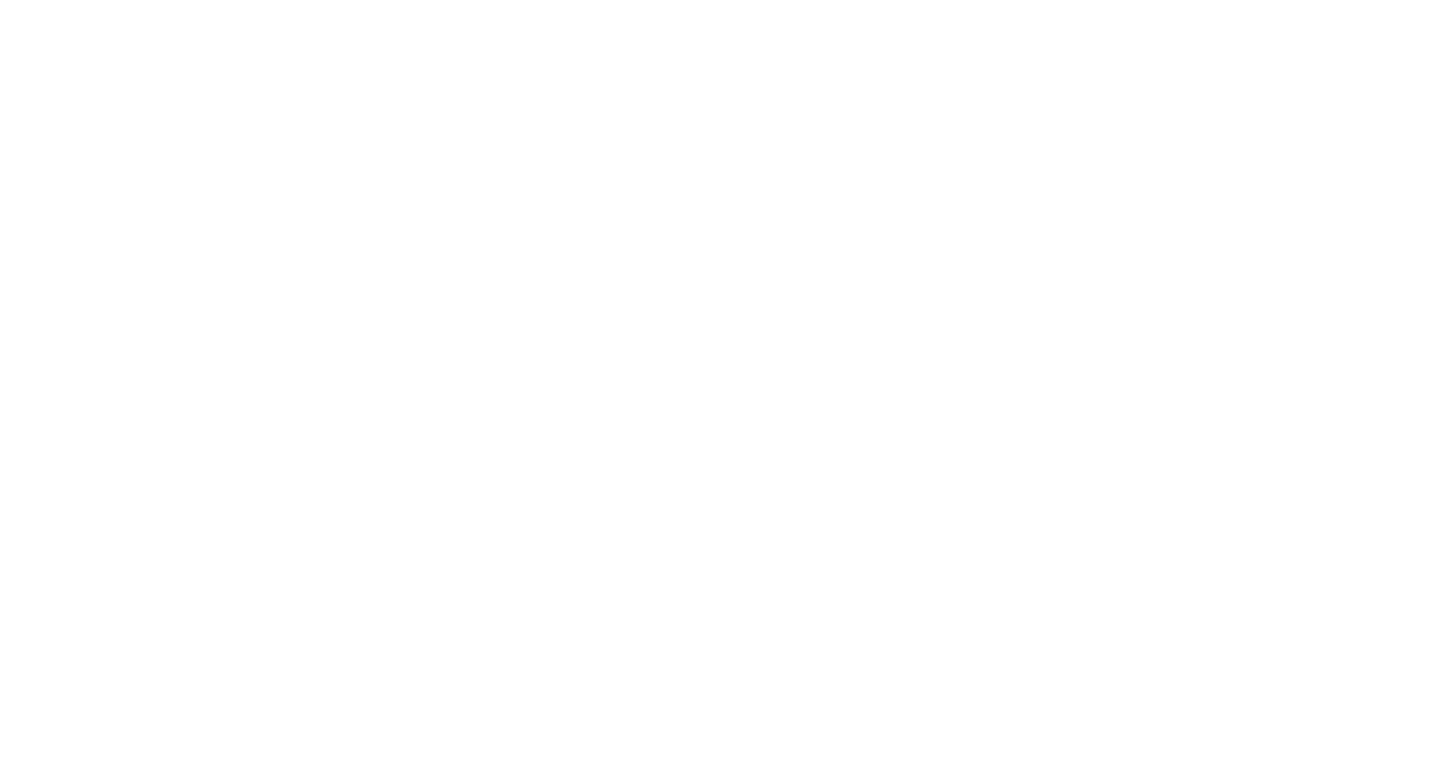 scroll, scrollTop: 0, scrollLeft: 0, axis: both 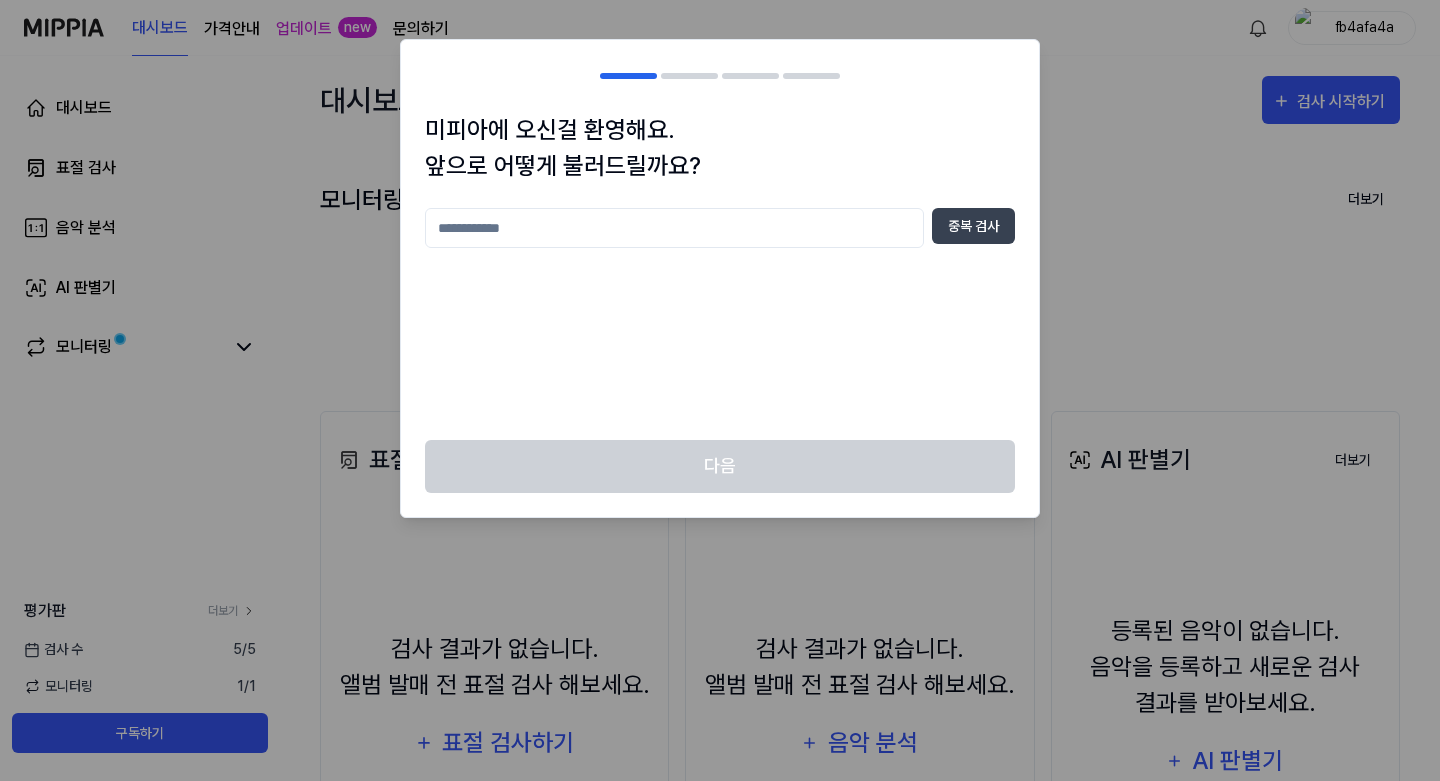 click at bounding box center [674, 228] 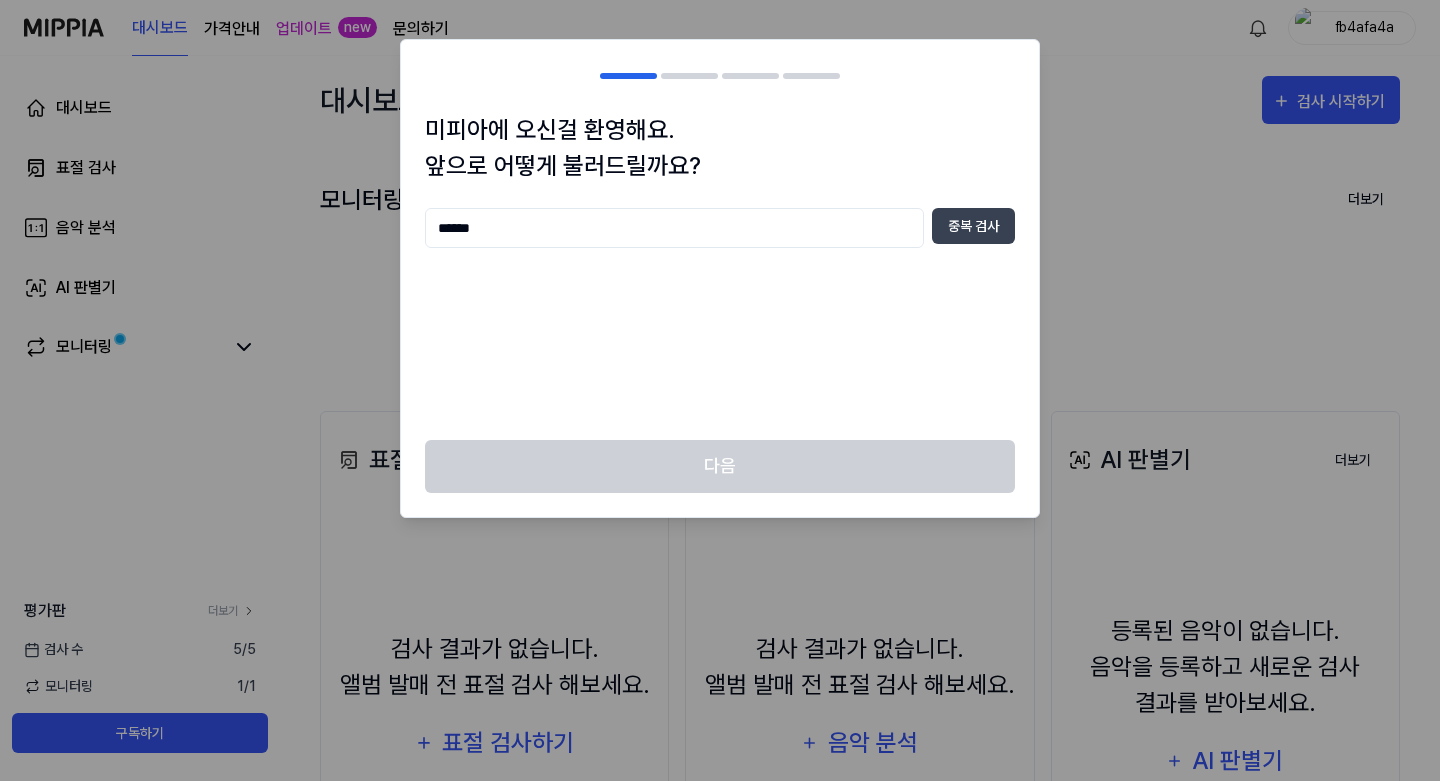 type on "******" 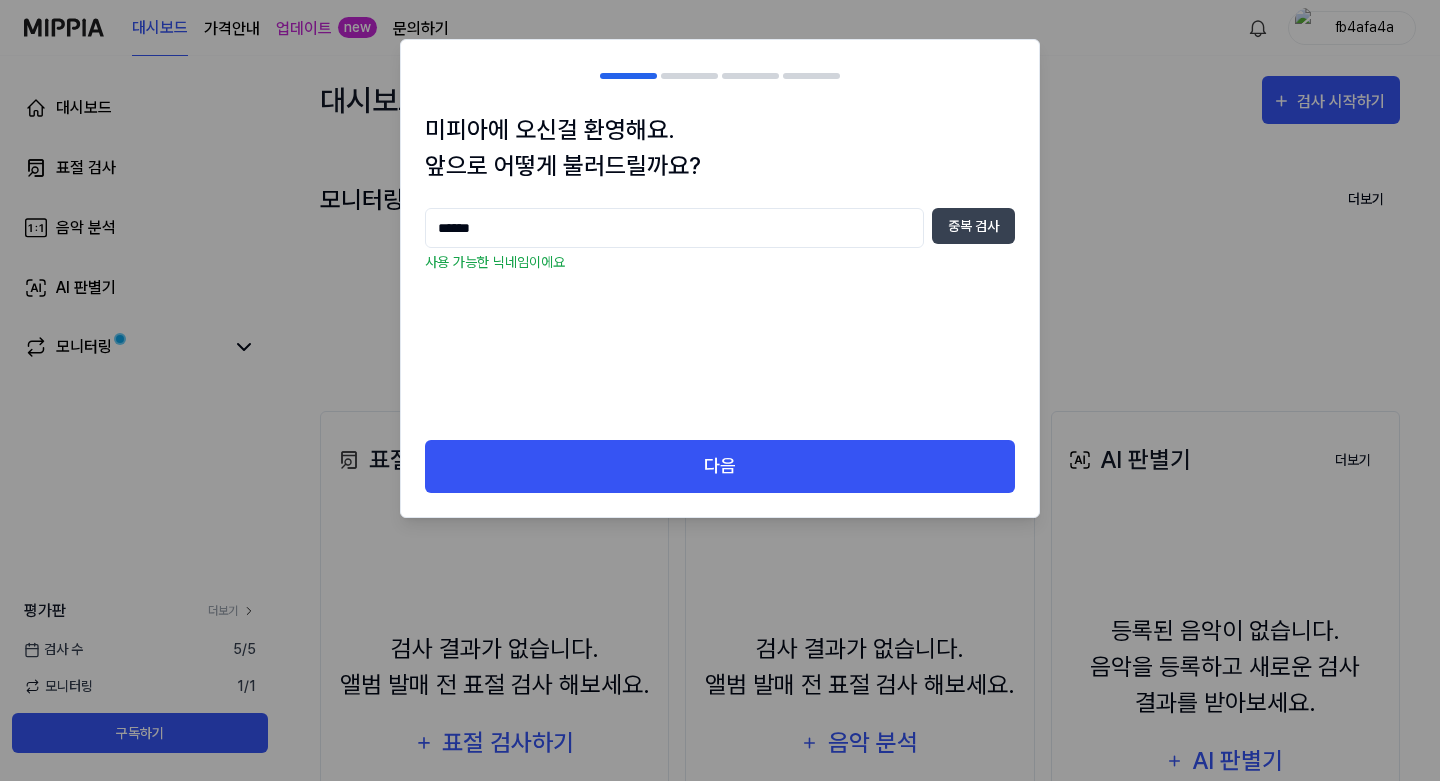 click on "다음" at bounding box center [720, 466] 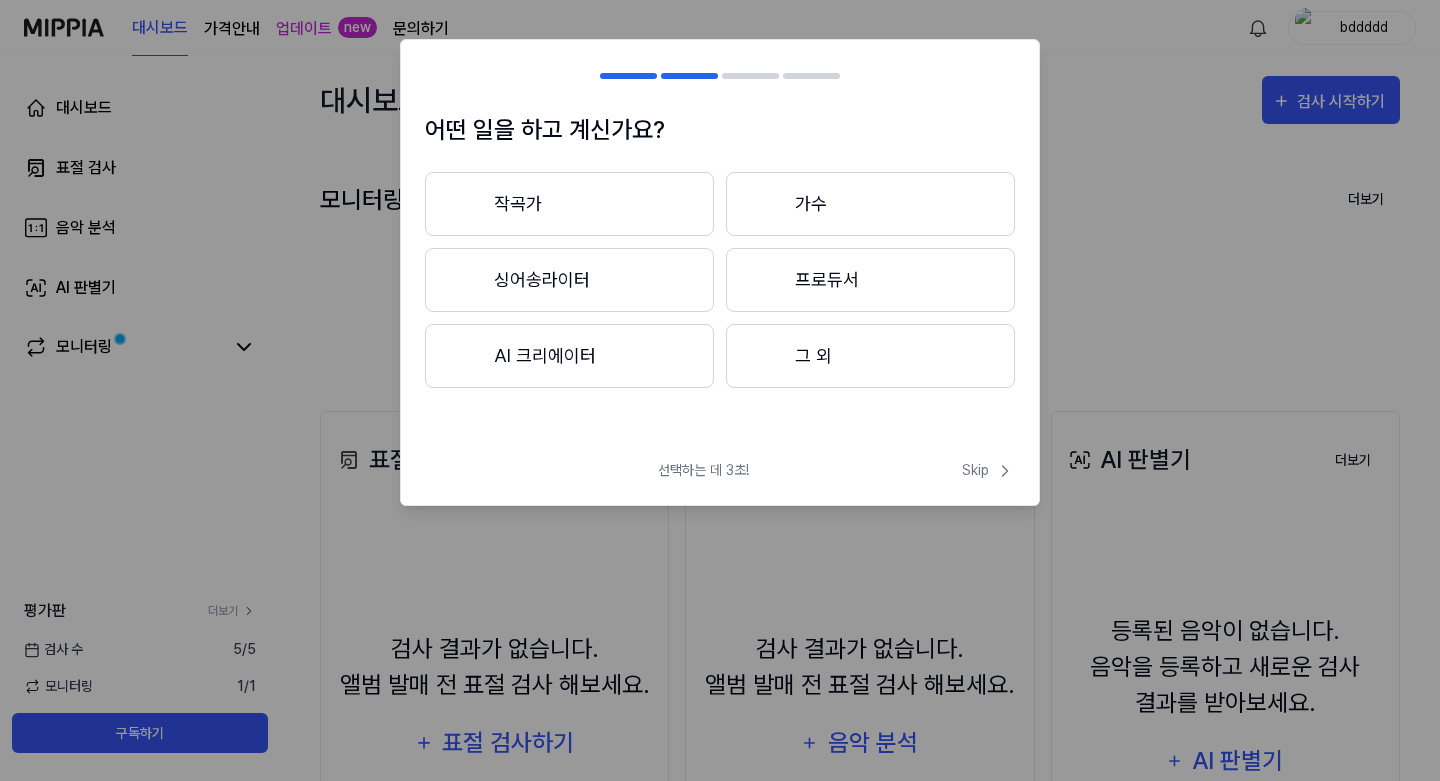 click on "작곡가" at bounding box center (569, 204) 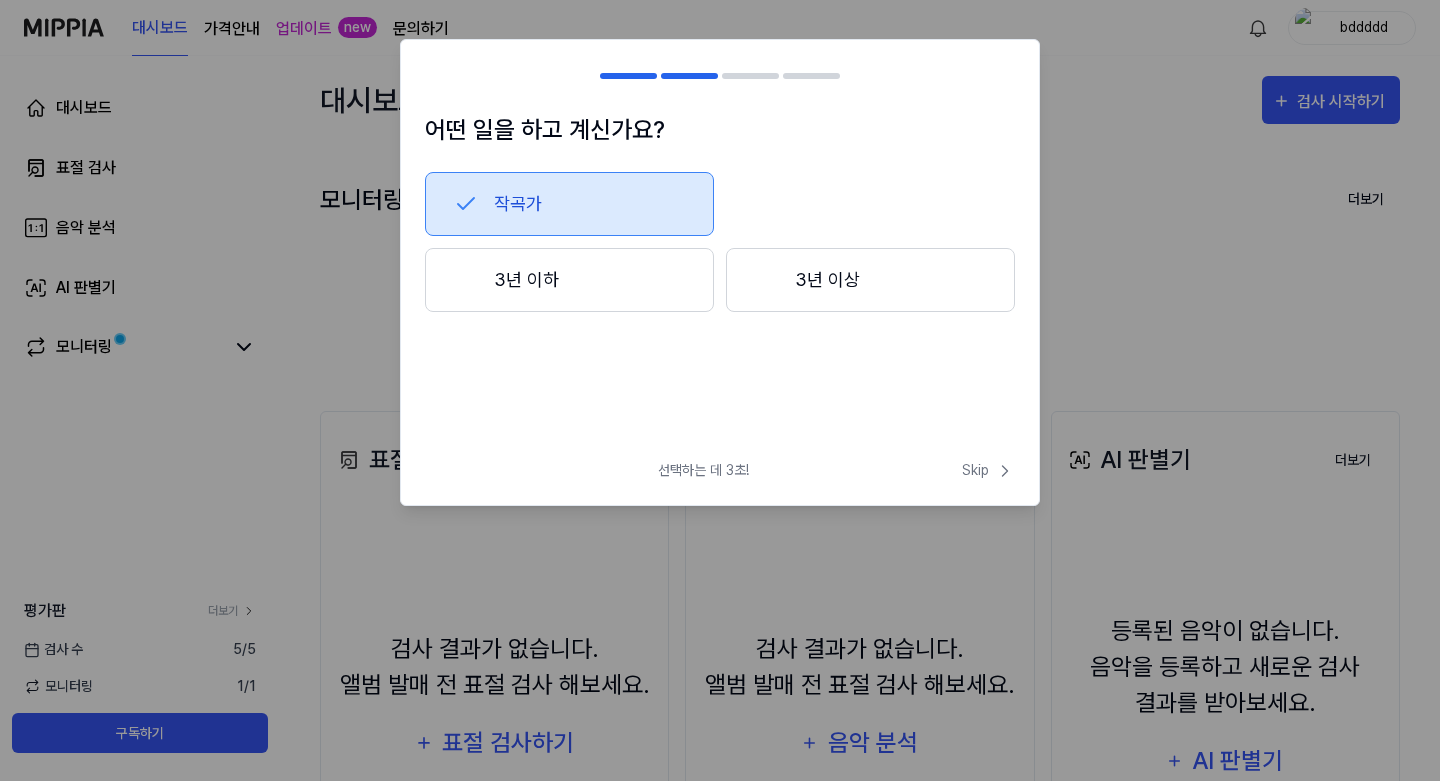 click on "3년 이하" at bounding box center [569, 280] 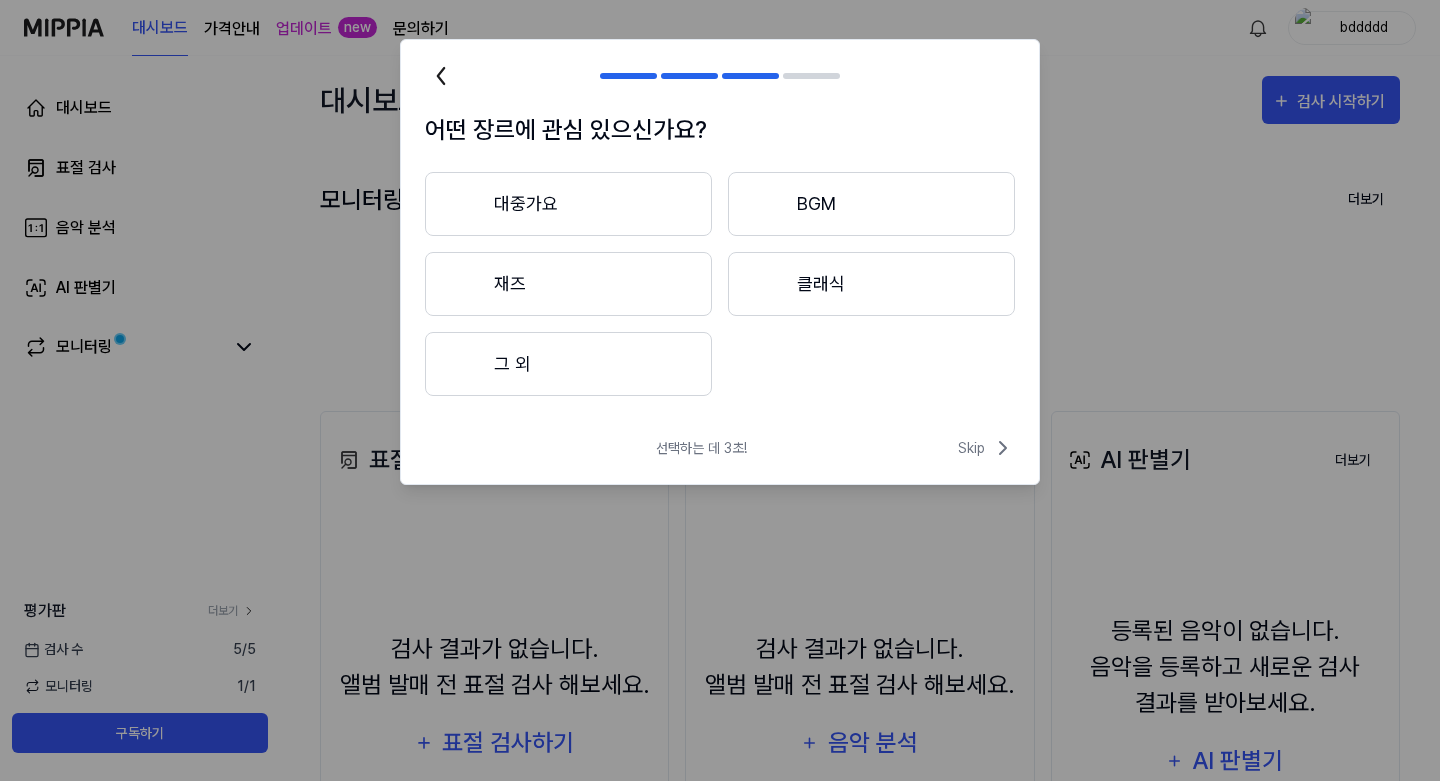 click on "대중가요" at bounding box center (568, 204) 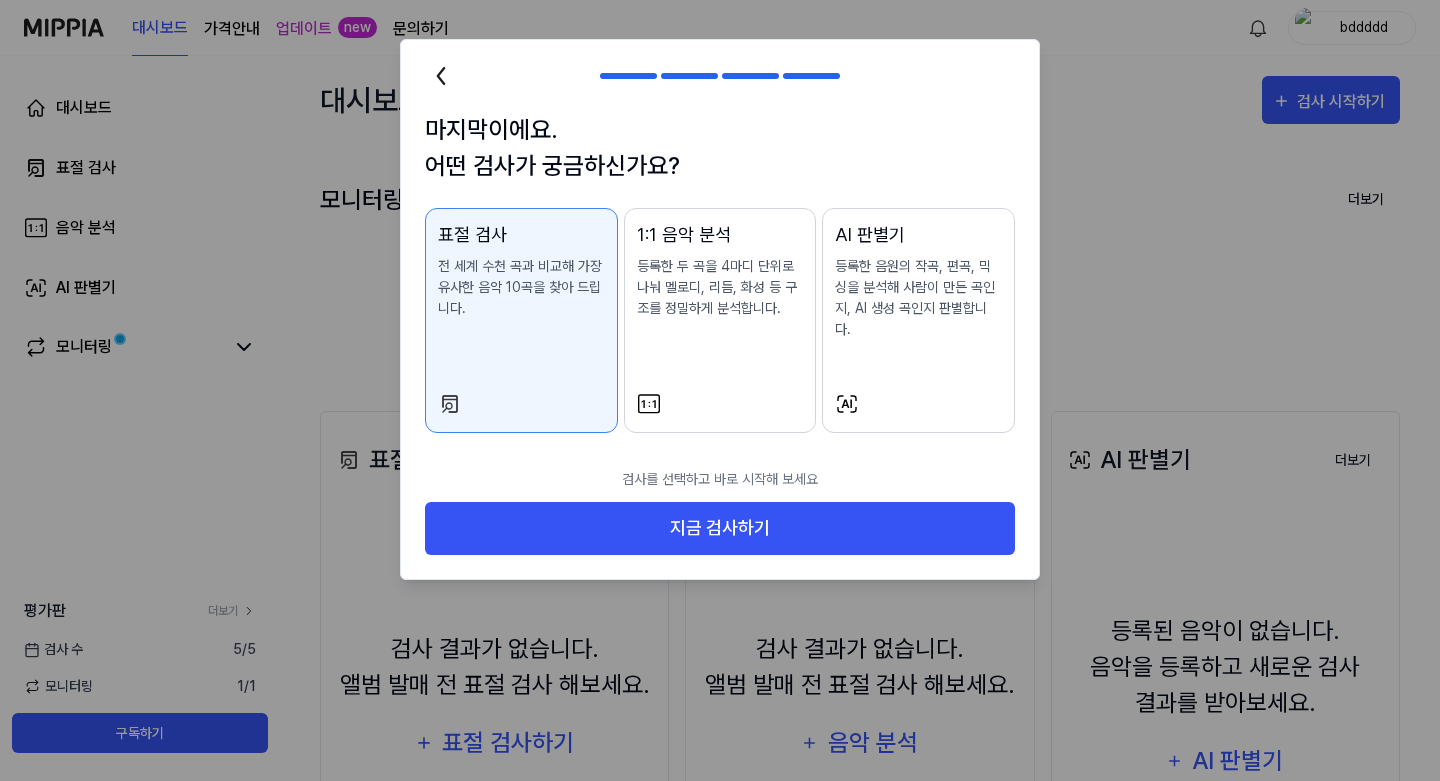 click on "지금 검사하기" at bounding box center (720, 528) 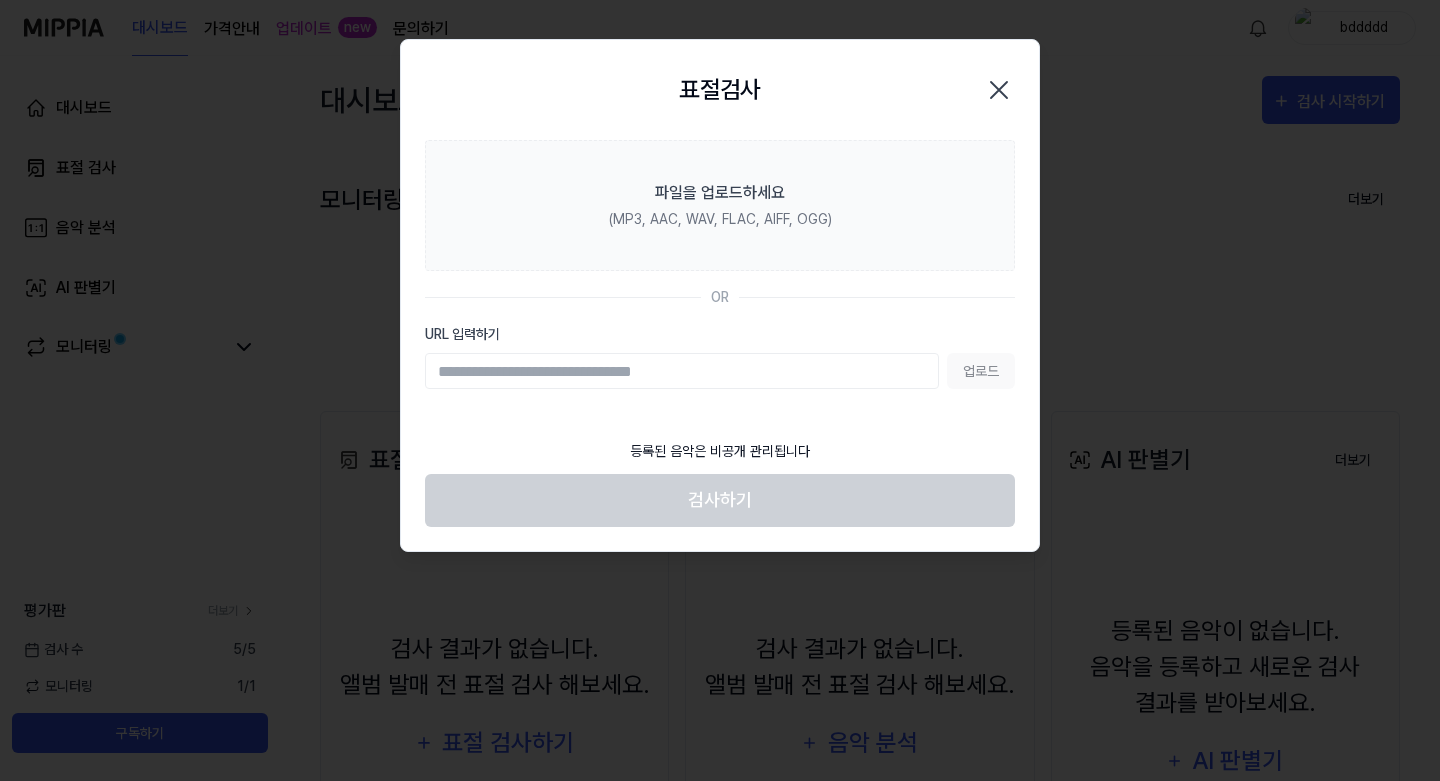 click on "URL 입력하기" at bounding box center [682, 371] 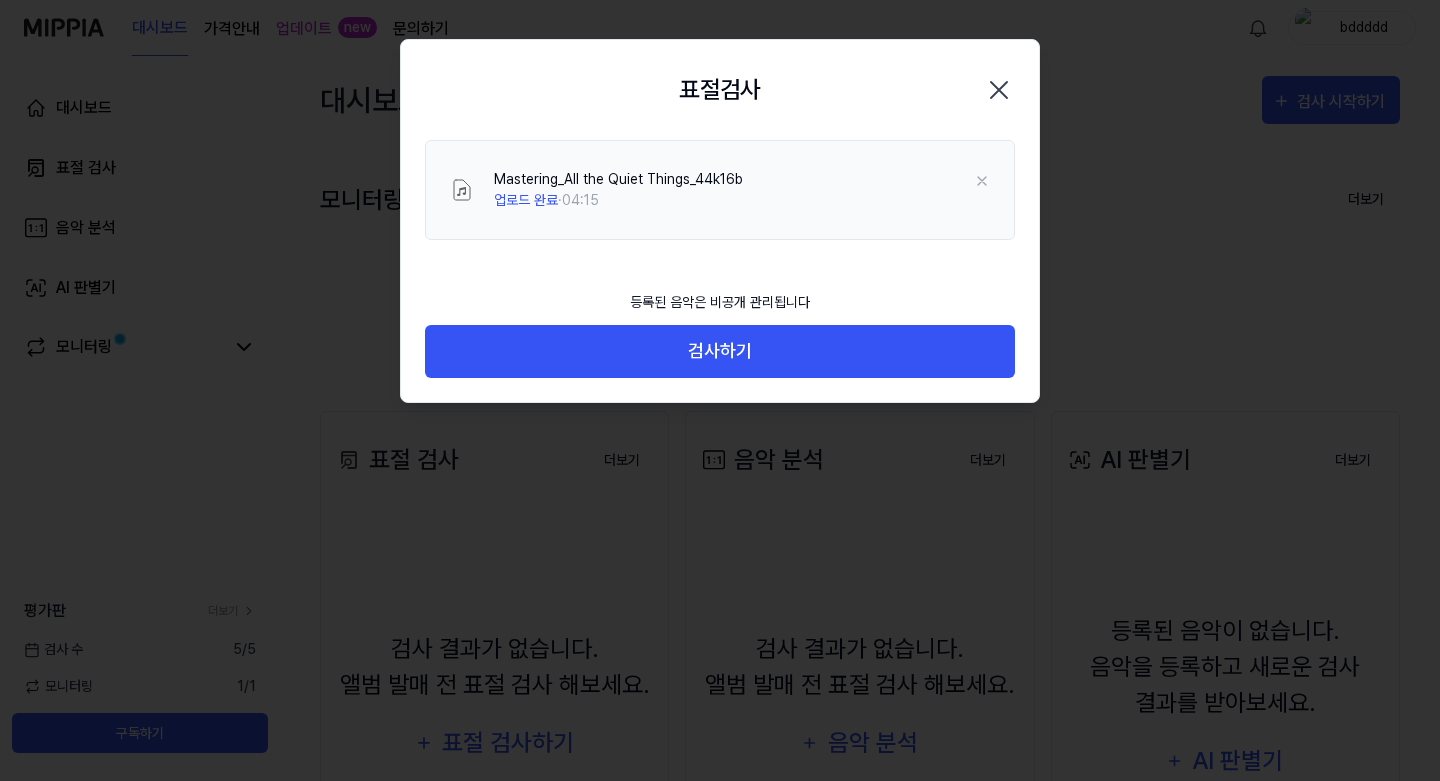 click on "검사하기" at bounding box center [720, 351] 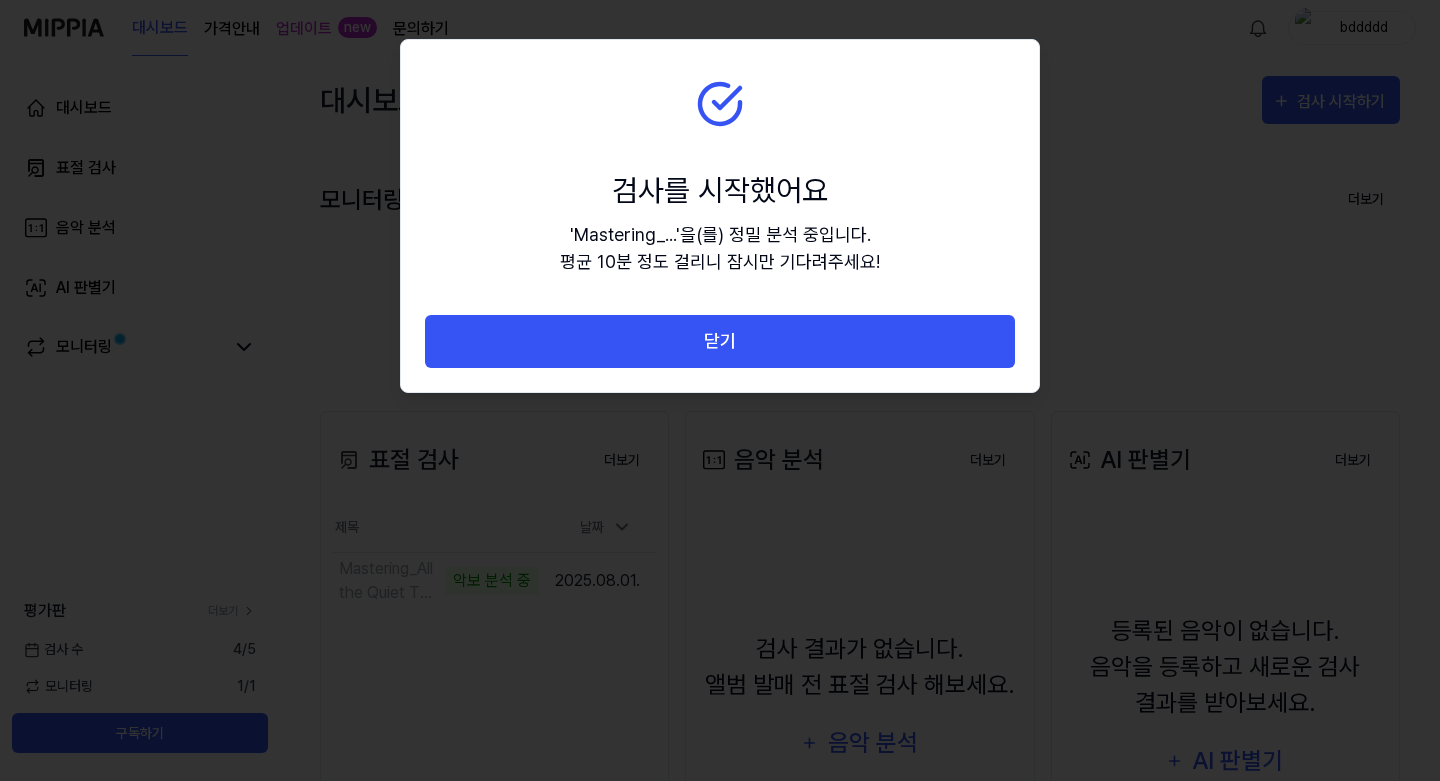 click on "닫기" at bounding box center (720, 341) 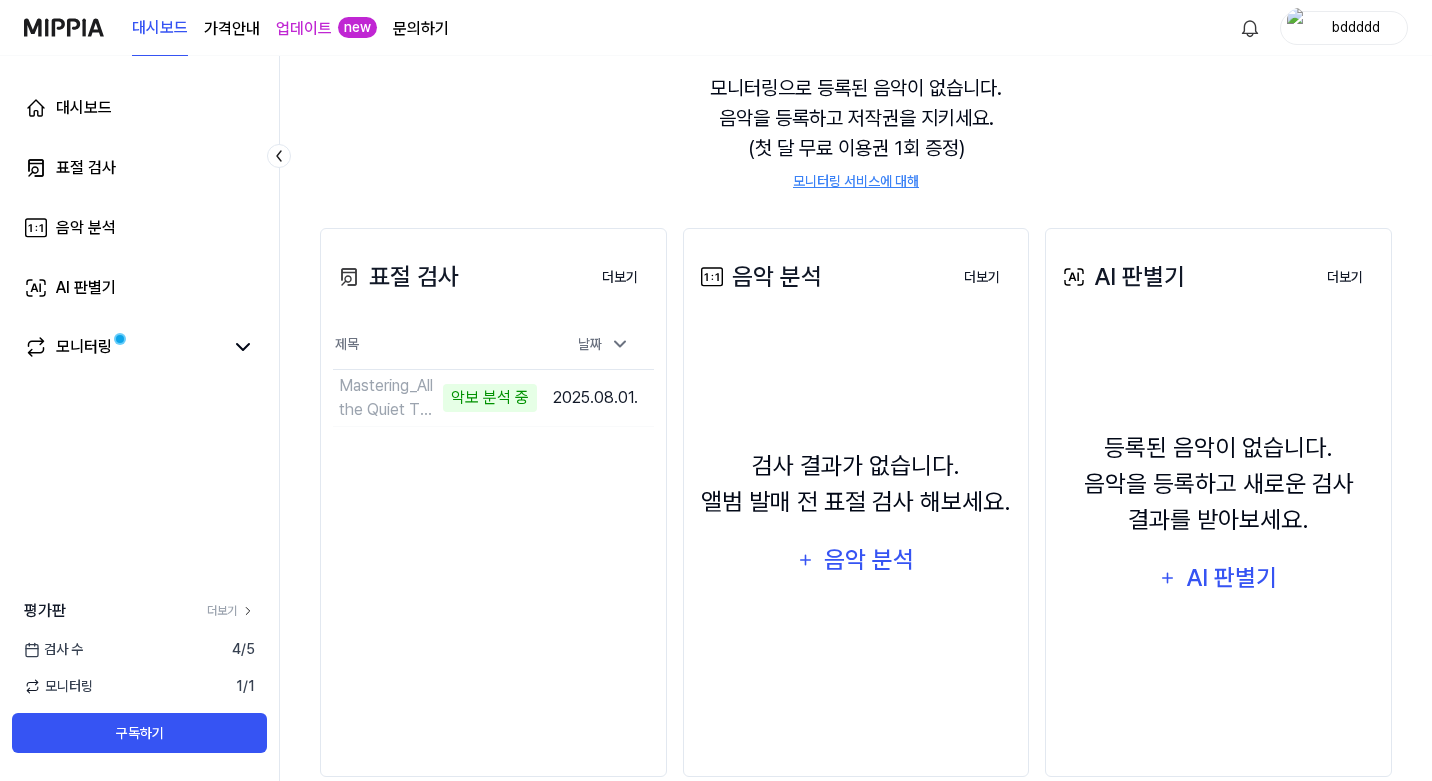 scroll, scrollTop: 184, scrollLeft: 0, axis: vertical 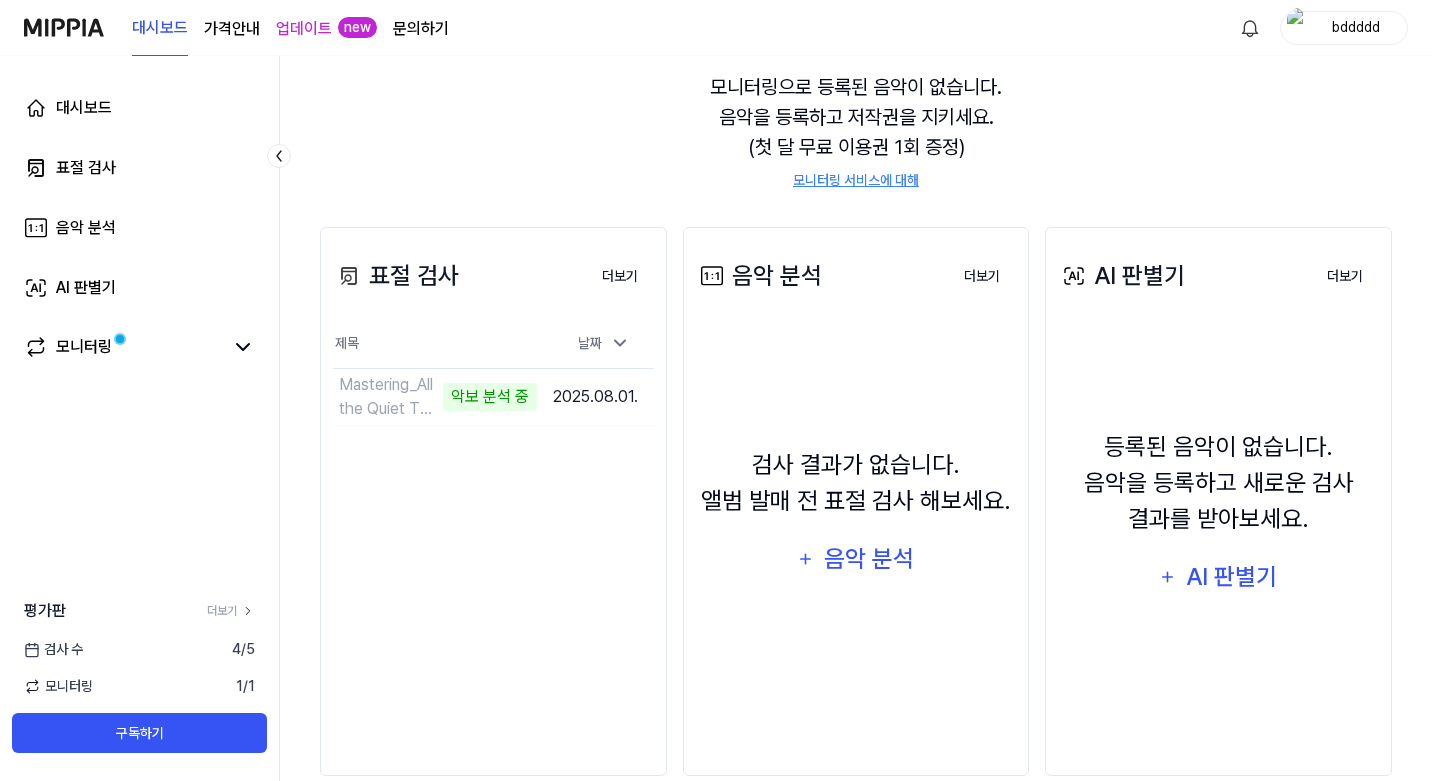 click on "2025.08.01." at bounding box center [595, 396] 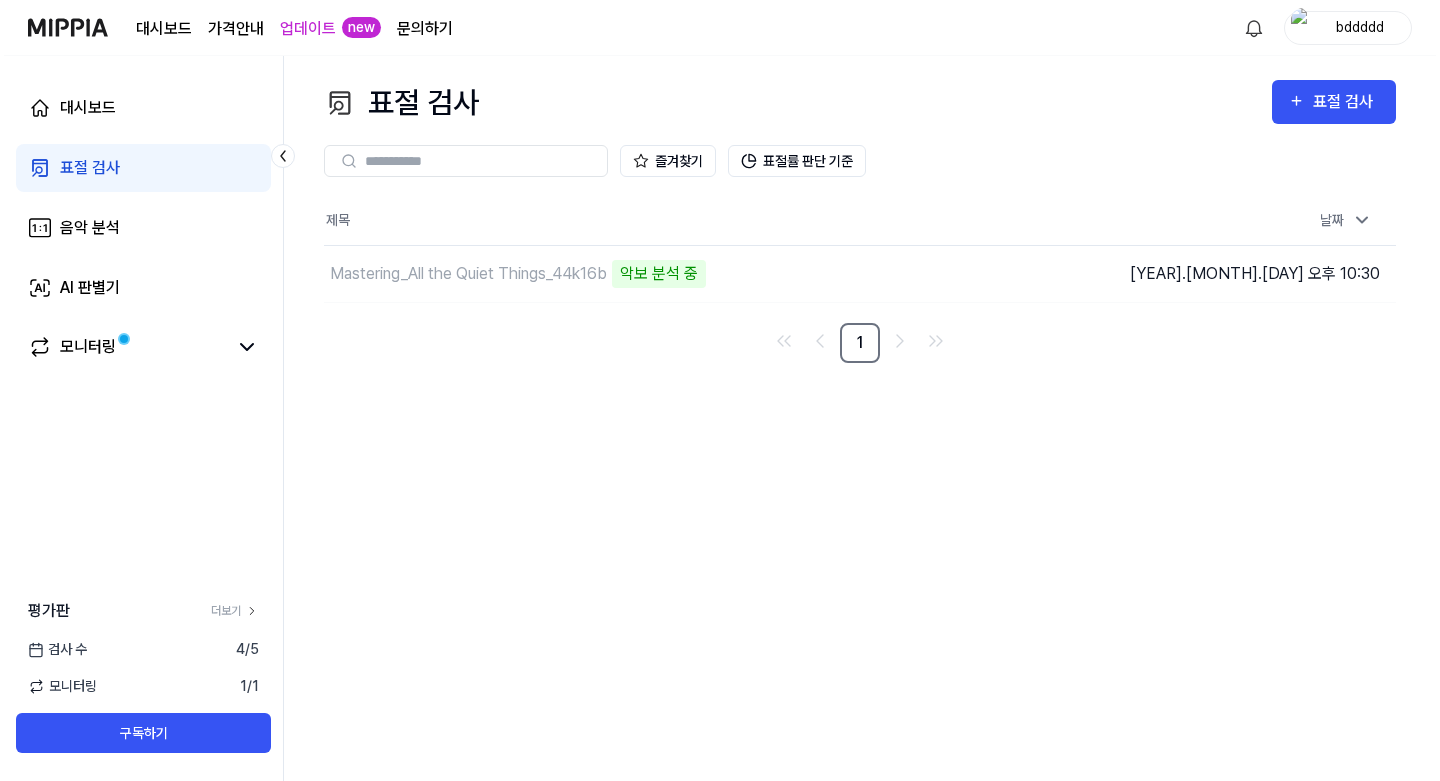 scroll, scrollTop: 0, scrollLeft: 0, axis: both 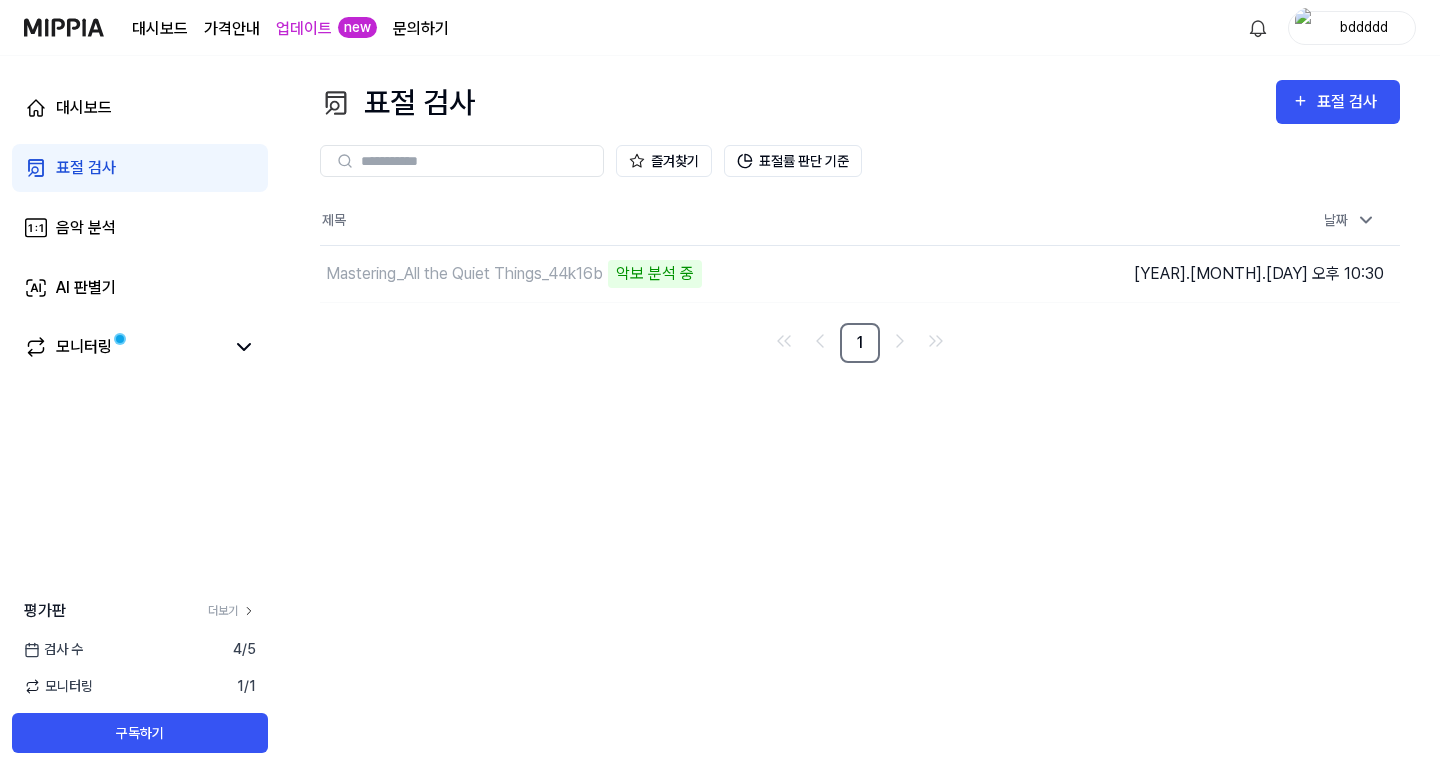click on "이동하기" at bounding box center [0, 0] 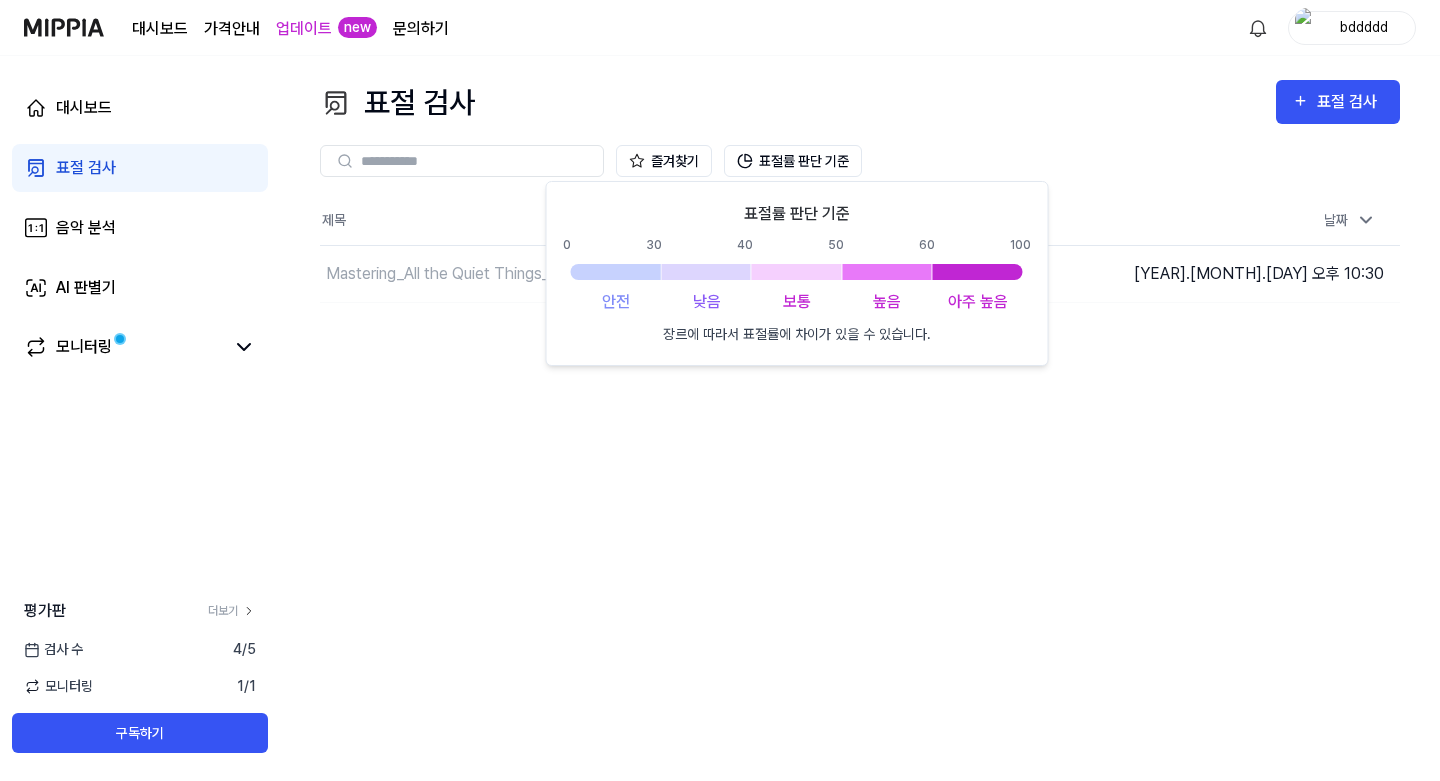click on "표절률 판단 기준" at bounding box center (793, 161) 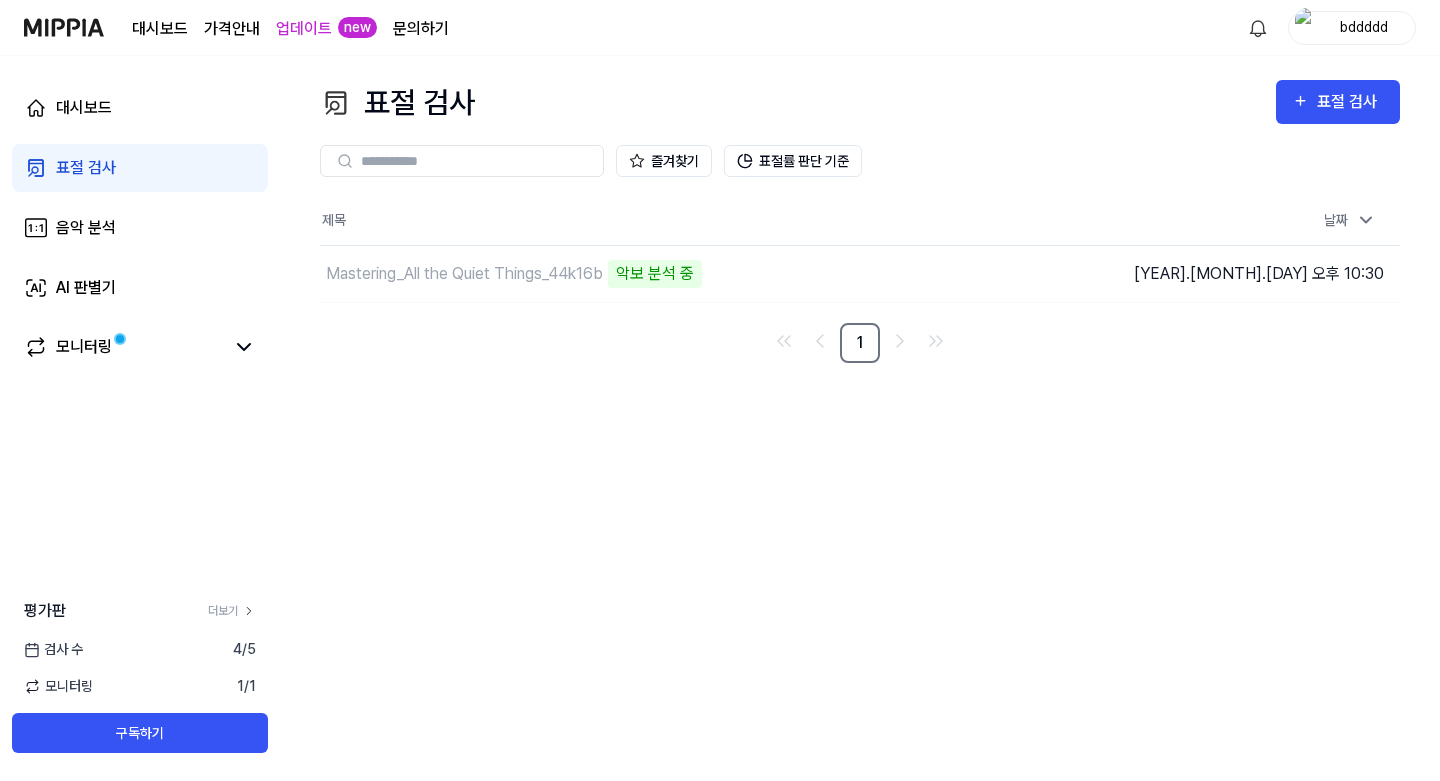 click on "표절률 판단 기준" at bounding box center [793, 161] 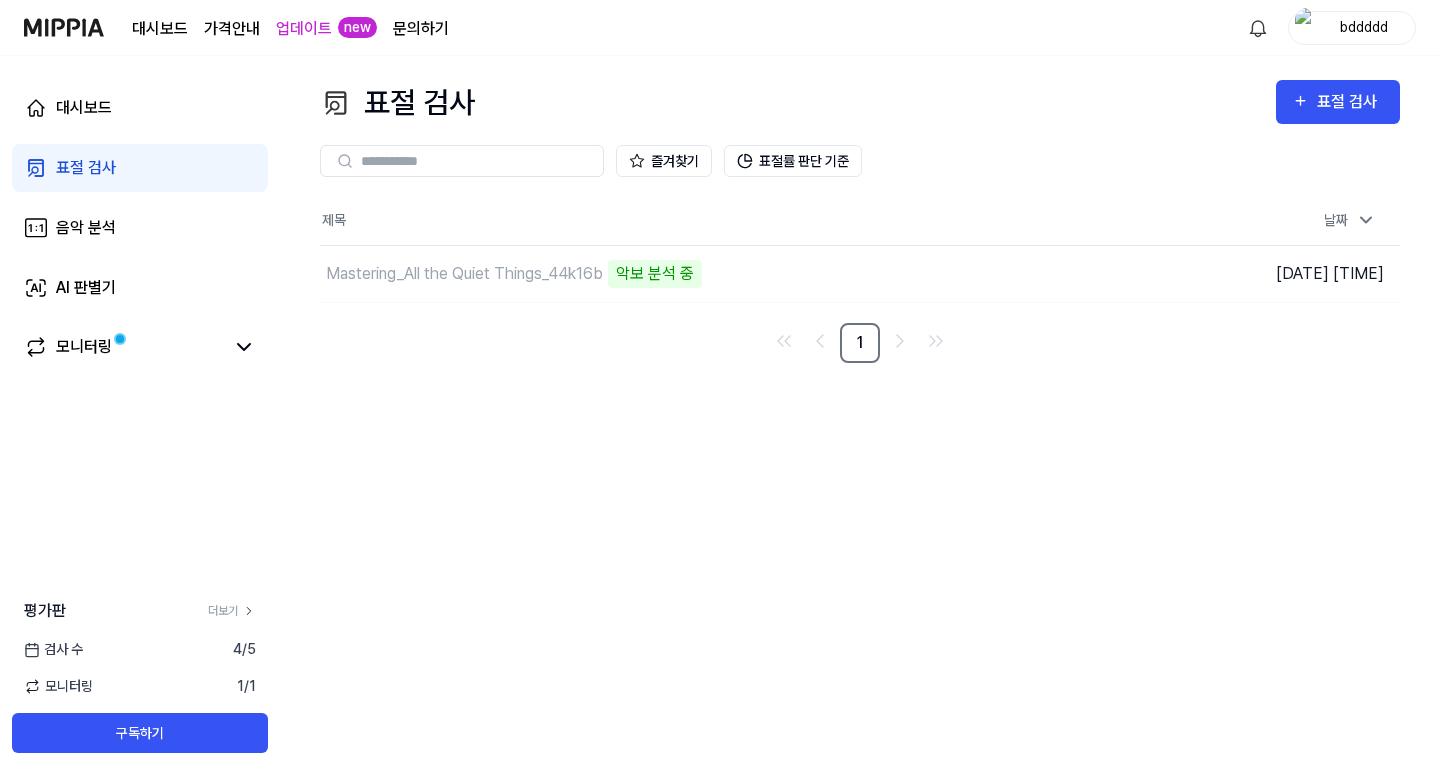 scroll, scrollTop: 0, scrollLeft: 0, axis: both 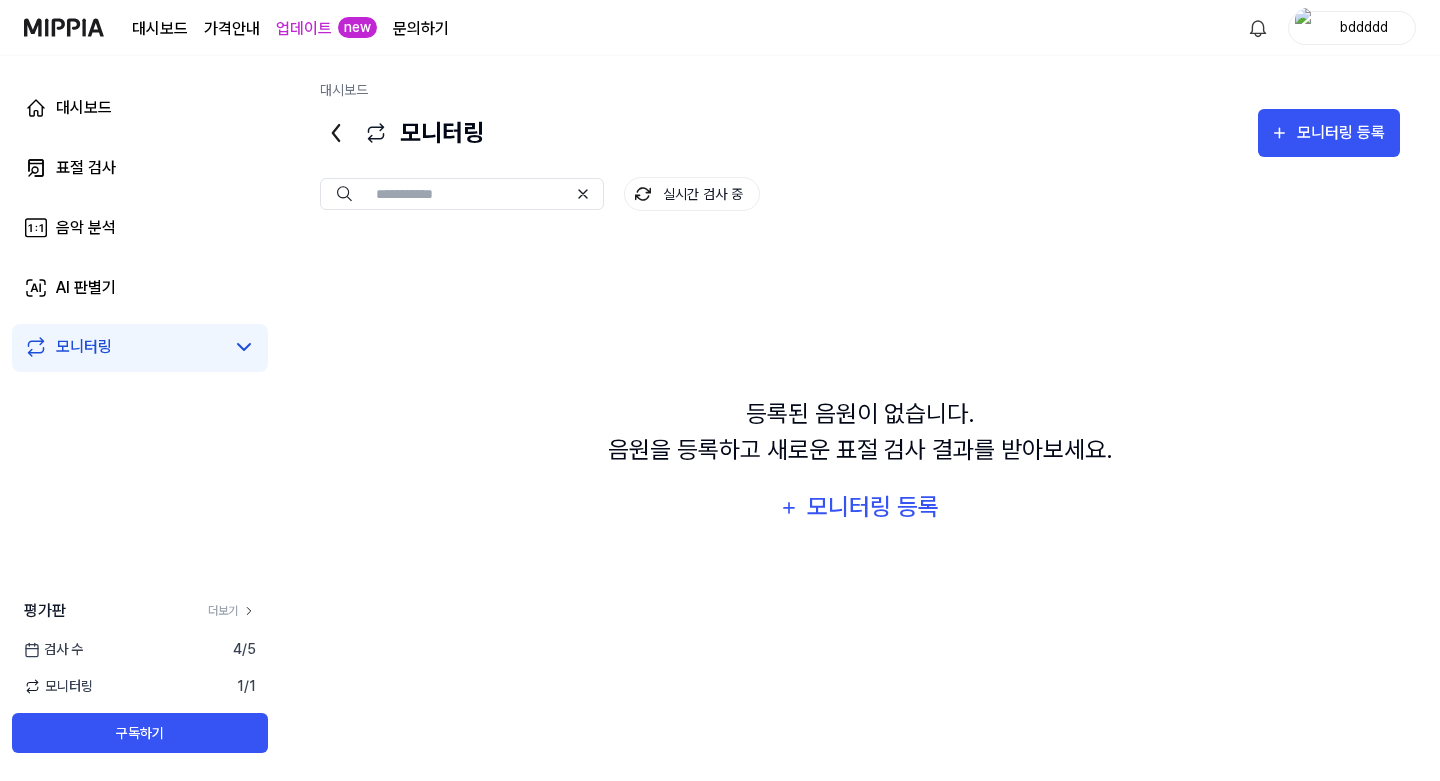 click on "대시보드 표절 검사 음악 분석 AI 판별기 모니터링" at bounding box center (140, 228) 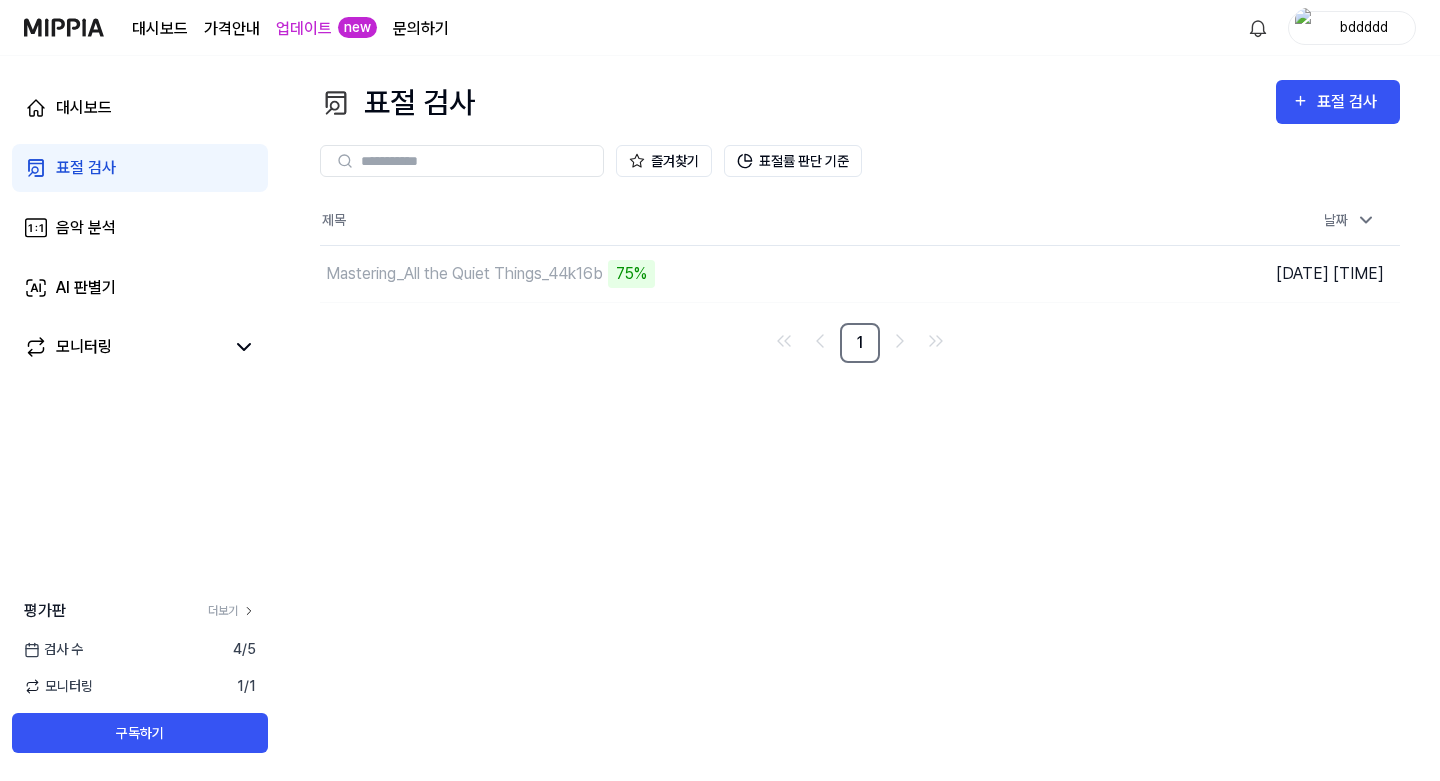 click on "75%" at bounding box center (631, 274) 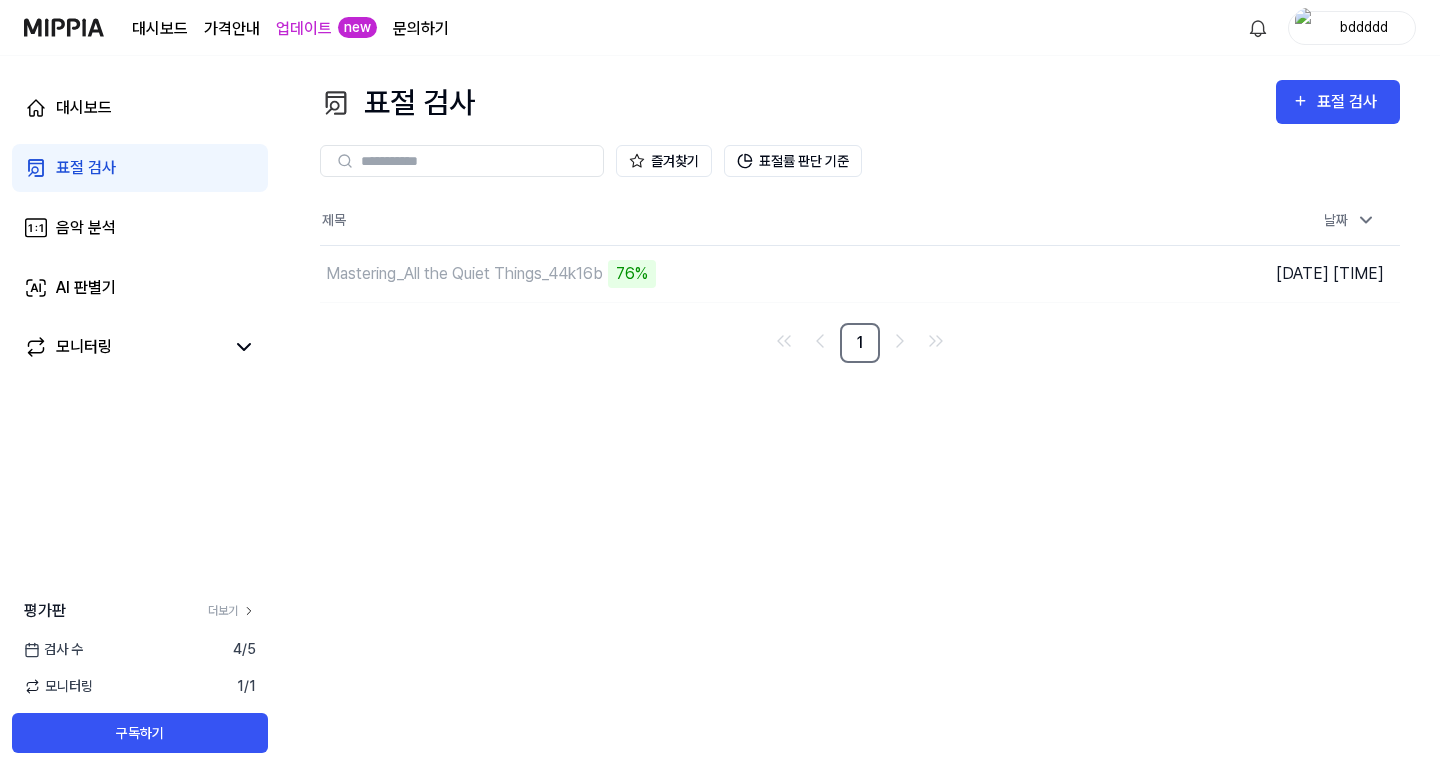 click on "이동하기" at bounding box center (0, 0) 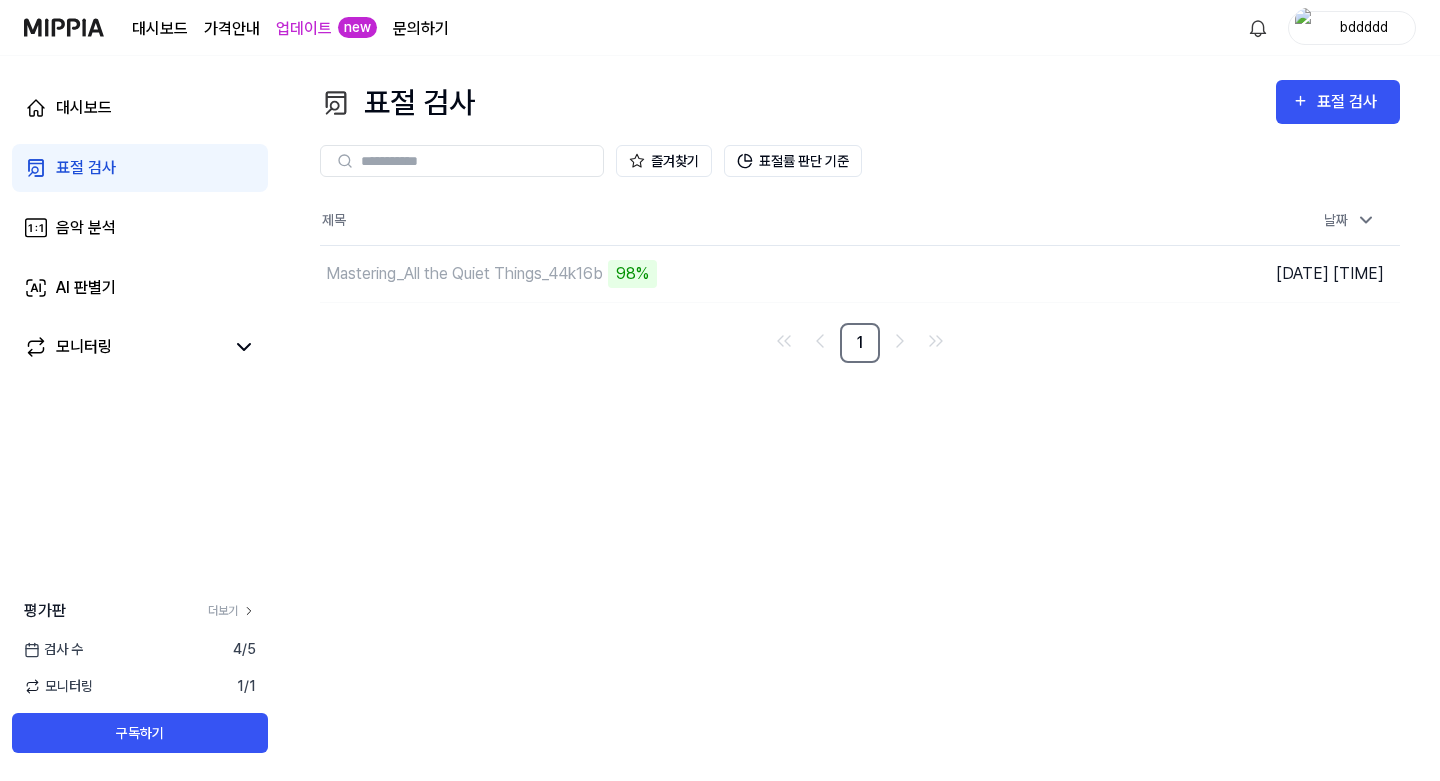 click on "표절 검사 표절 검사 표절 검사 음악 분석 AI 판별기 즐겨찾기 표절률 판단 기준 제목 날짜 Mastering_All the Quiet Things_44k16b [PERCENT] 이동하기 [DATE] [TIME] 1" at bounding box center [860, 418] 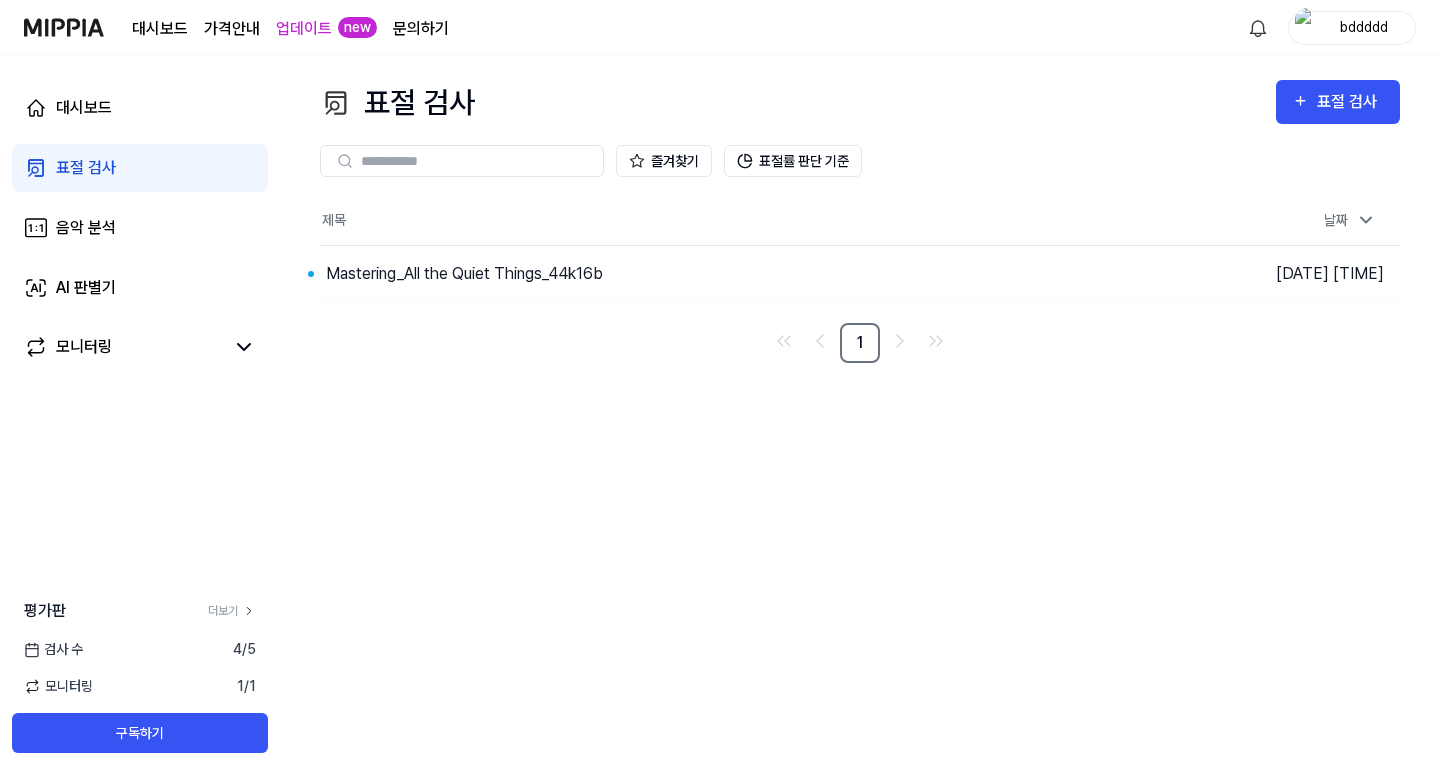 click on "Mastering_All the Quiet Things_44k16b" at bounding box center [464, 274] 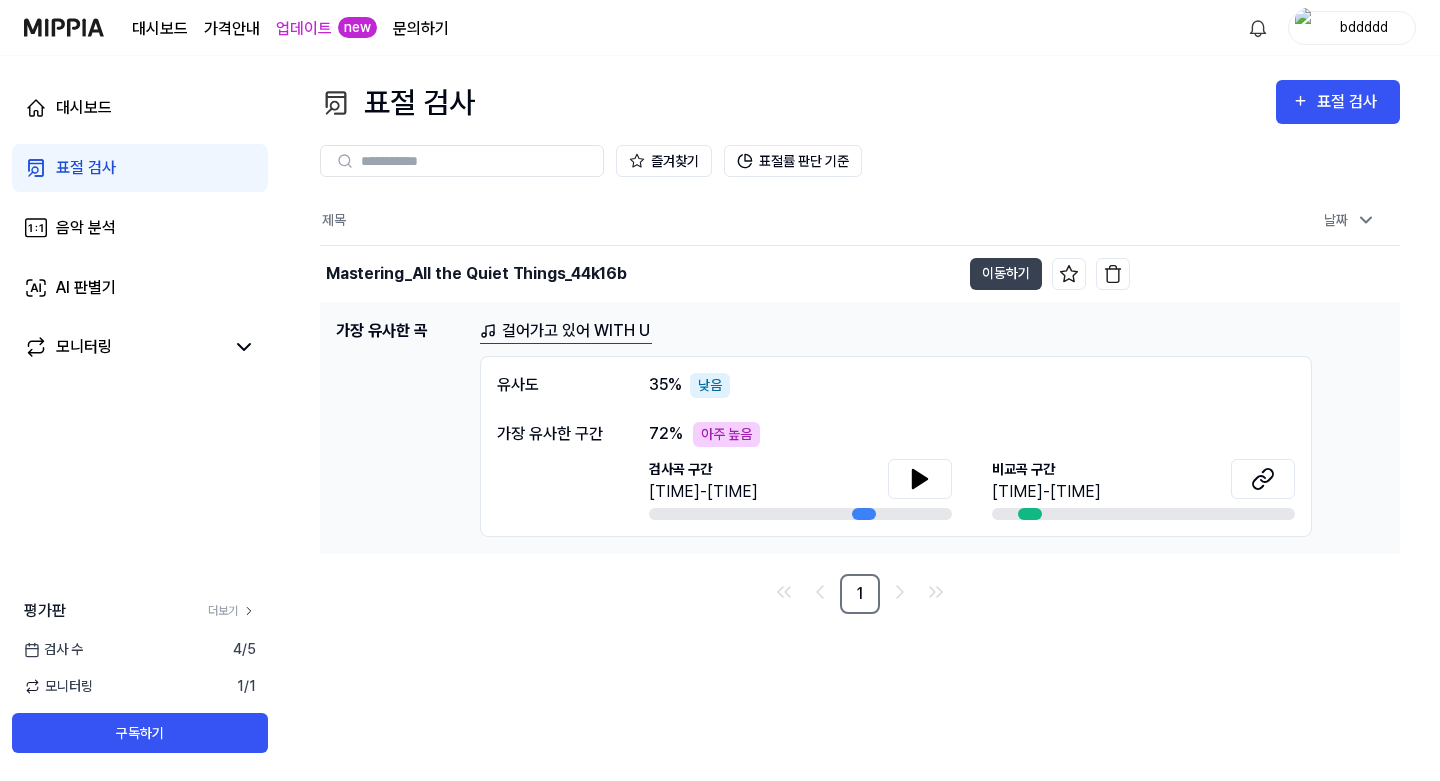 click on "1" at bounding box center (860, 594) 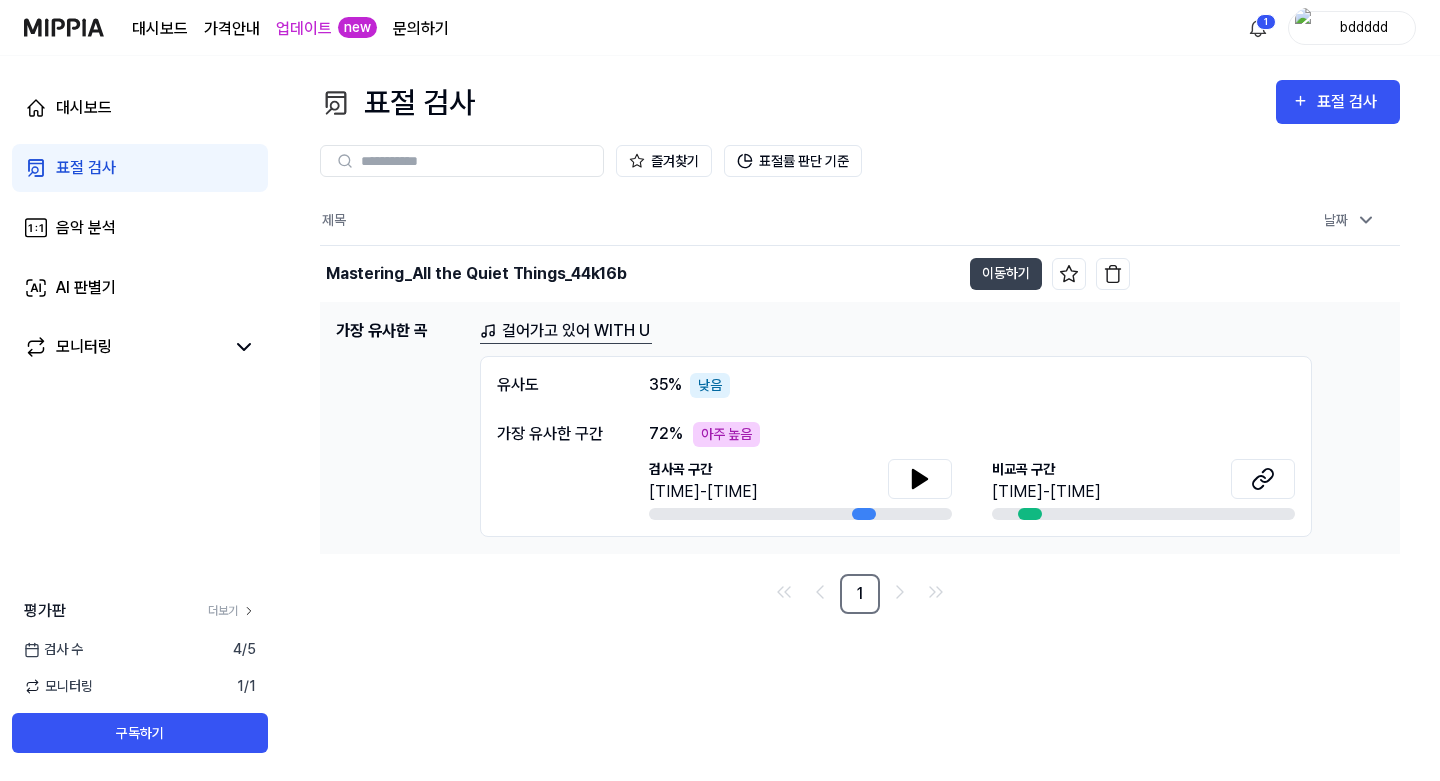 click 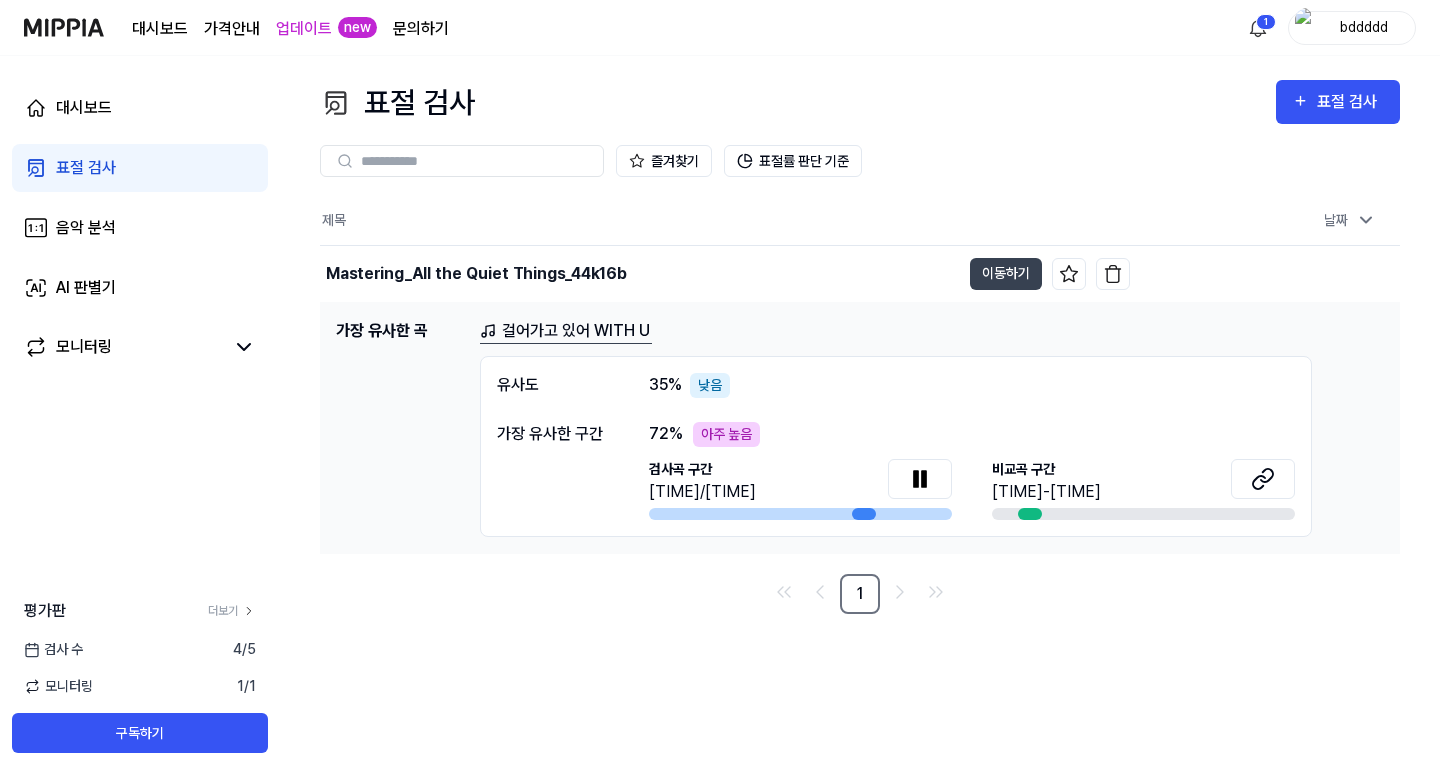 click on "낮음" at bounding box center [710, 385] 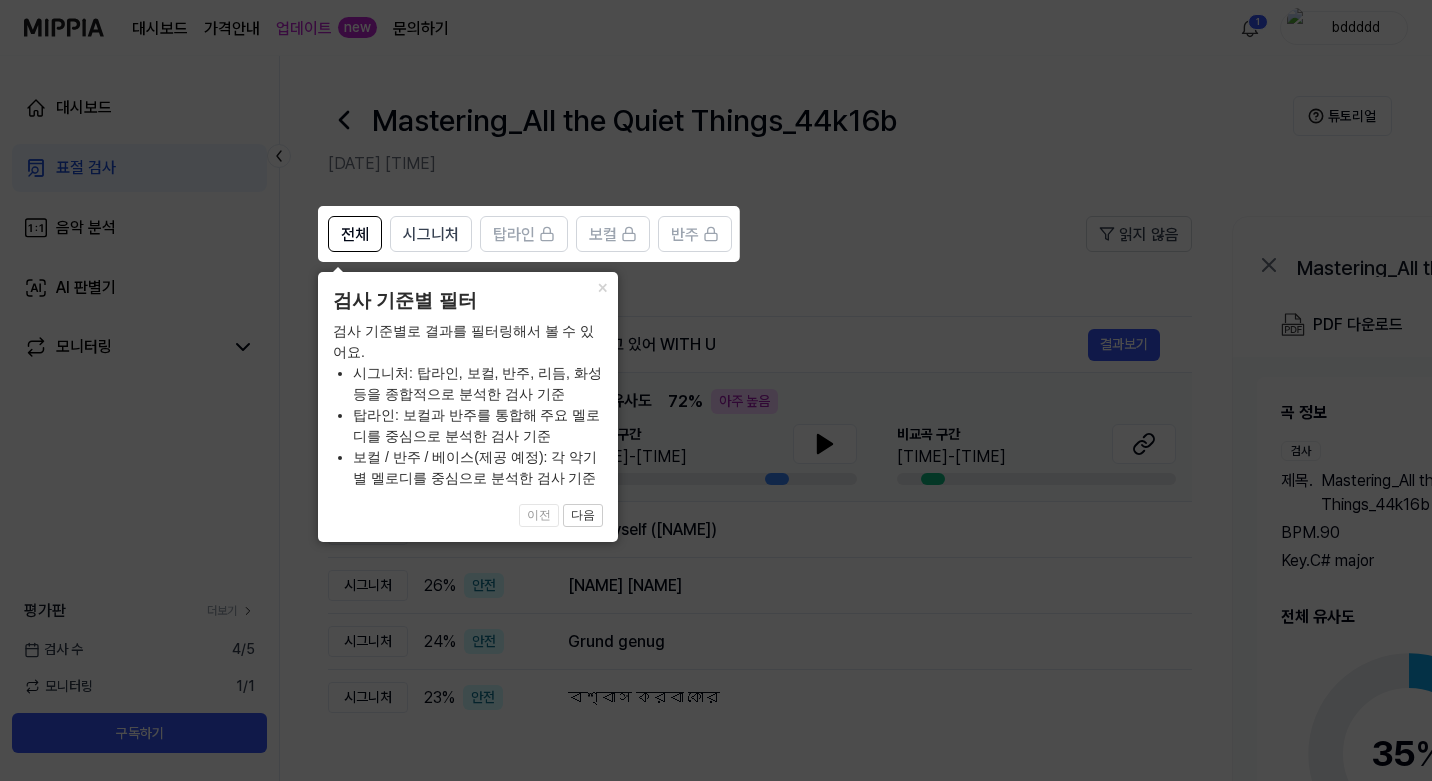 click on "다음" at bounding box center [583, 516] 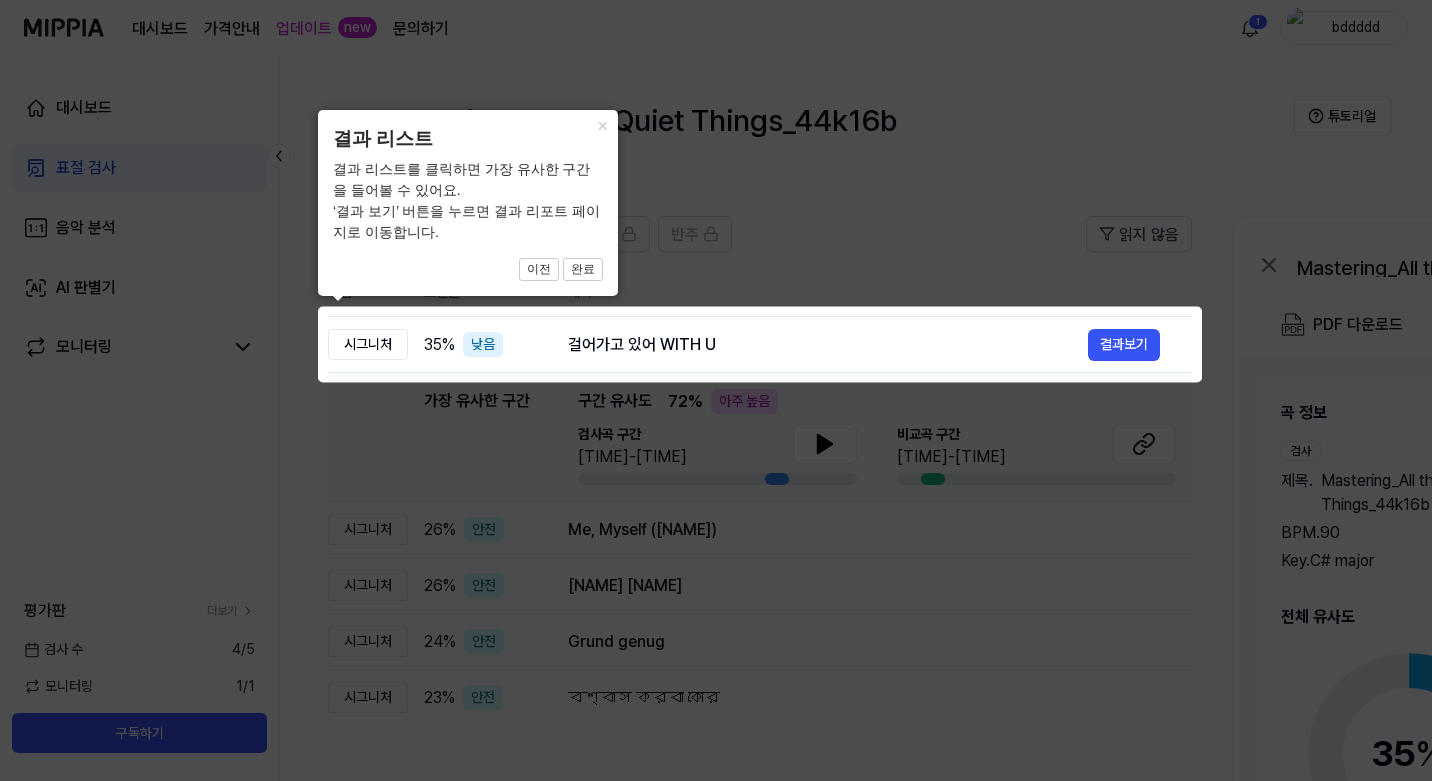 click on "완료" at bounding box center (583, 270) 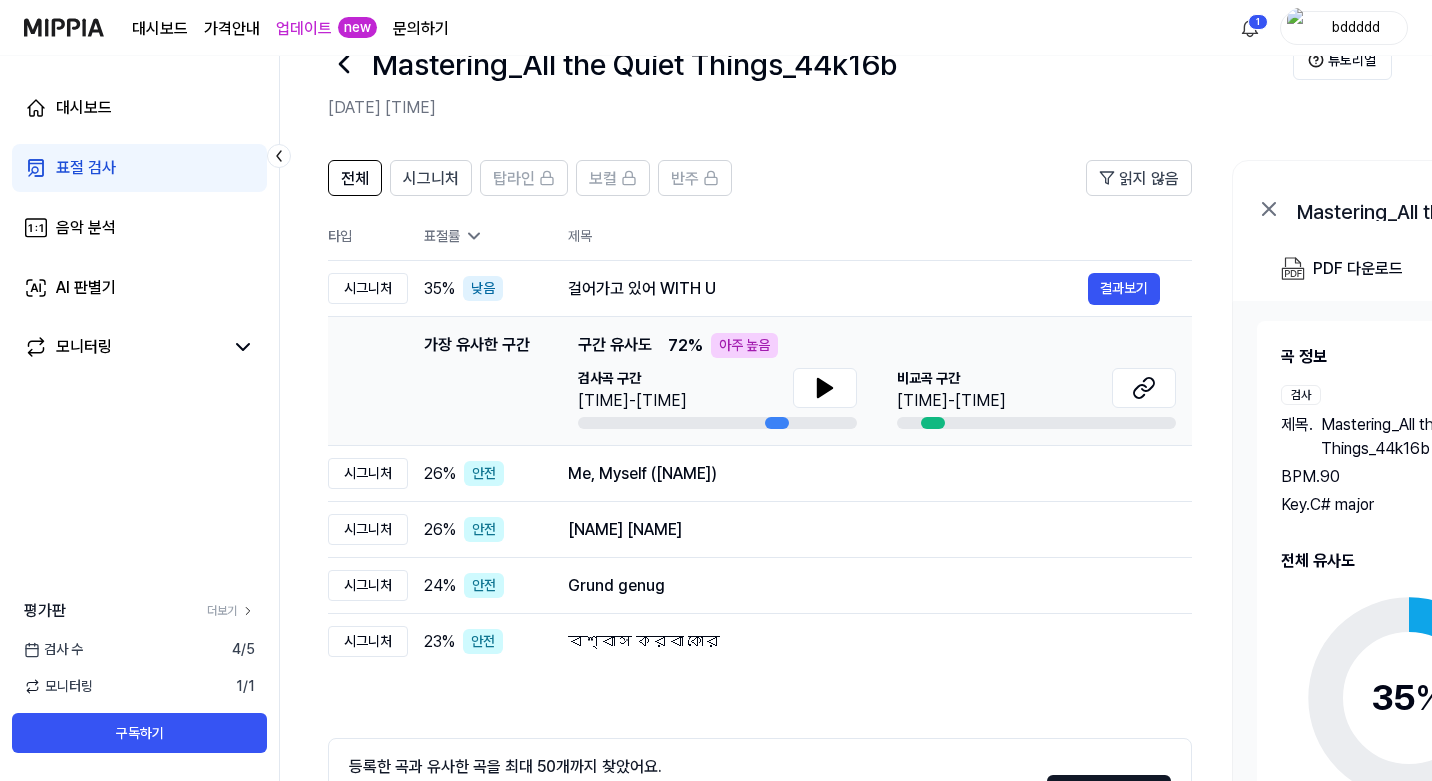 scroll, scrollTop: 47, scrollLeft: 0, axis: vertical 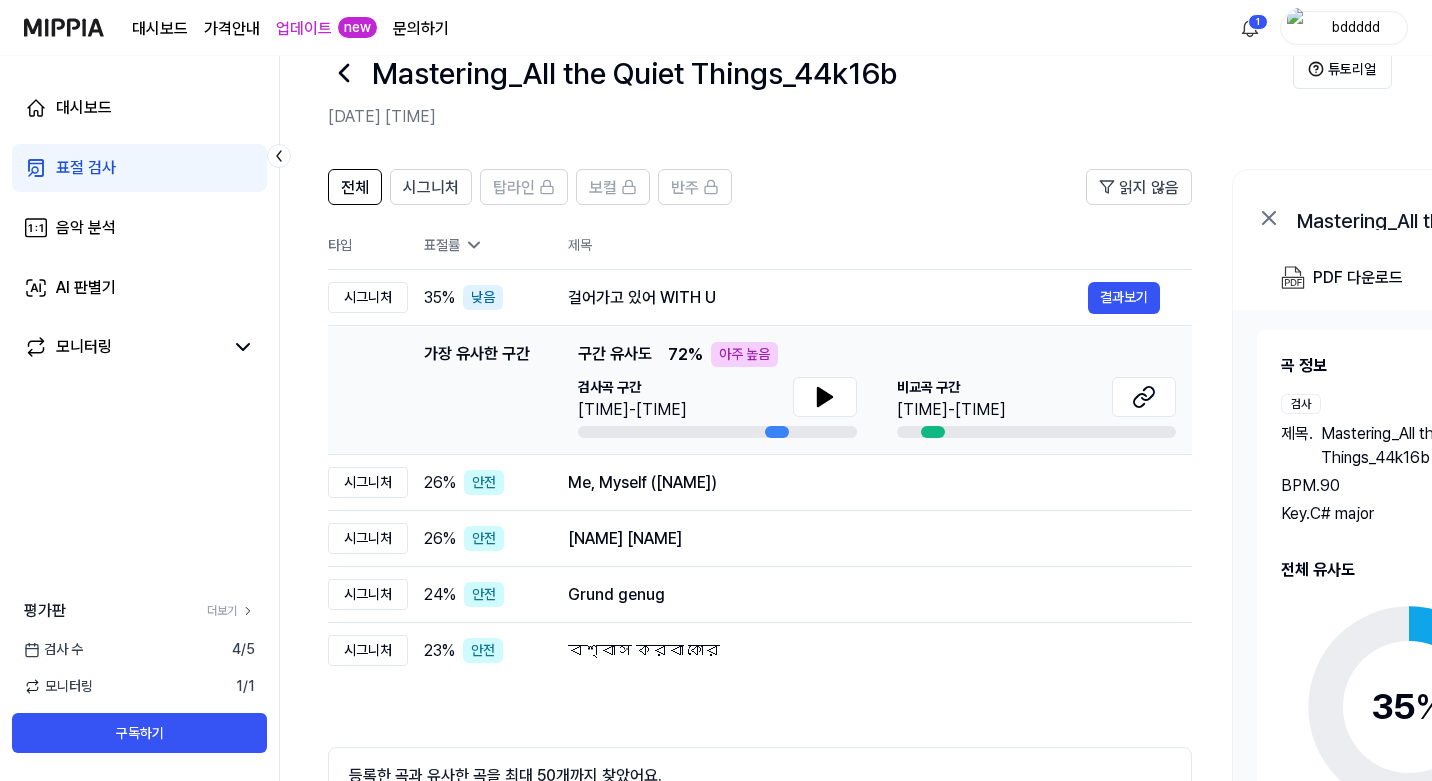 click 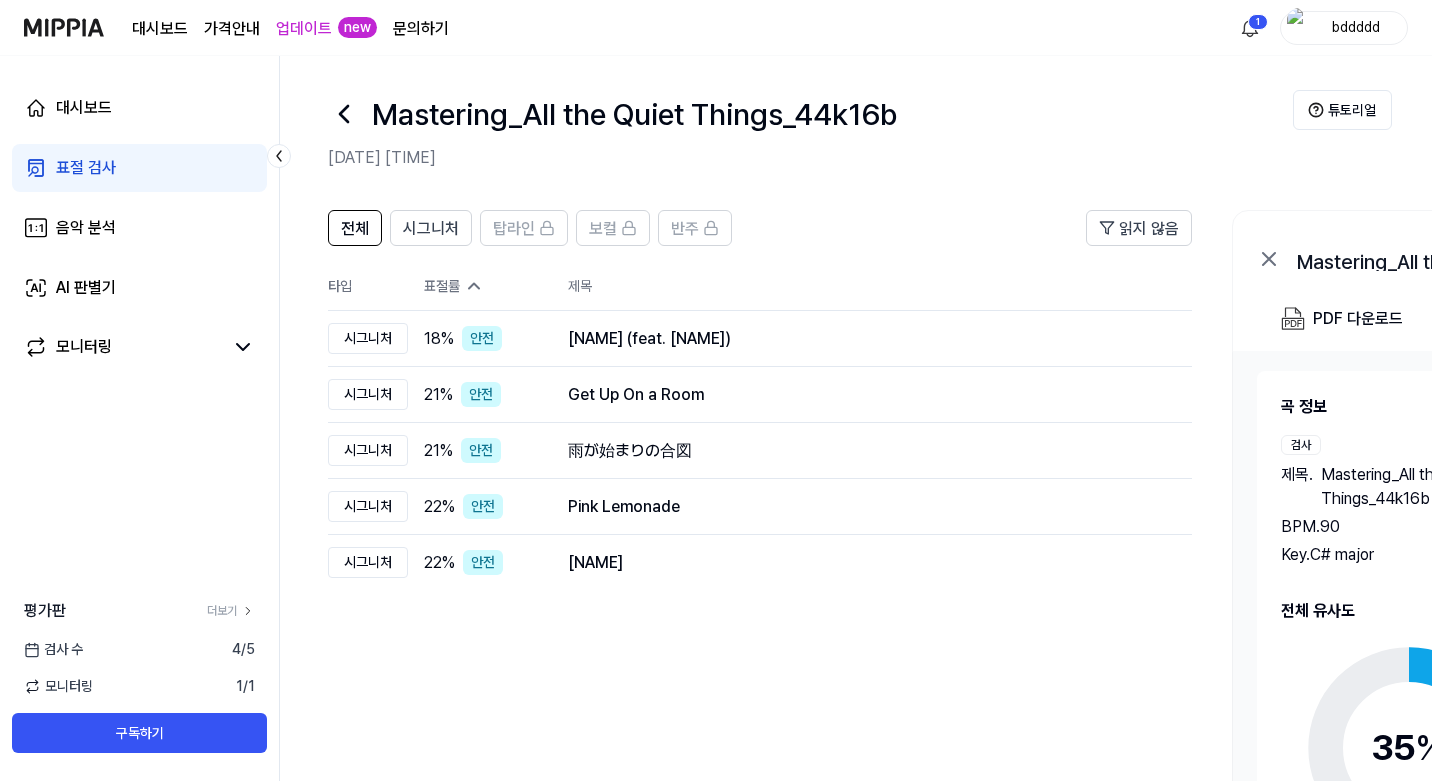 scroll, scrollTop: 0, scrollLeft: 0, axis: both 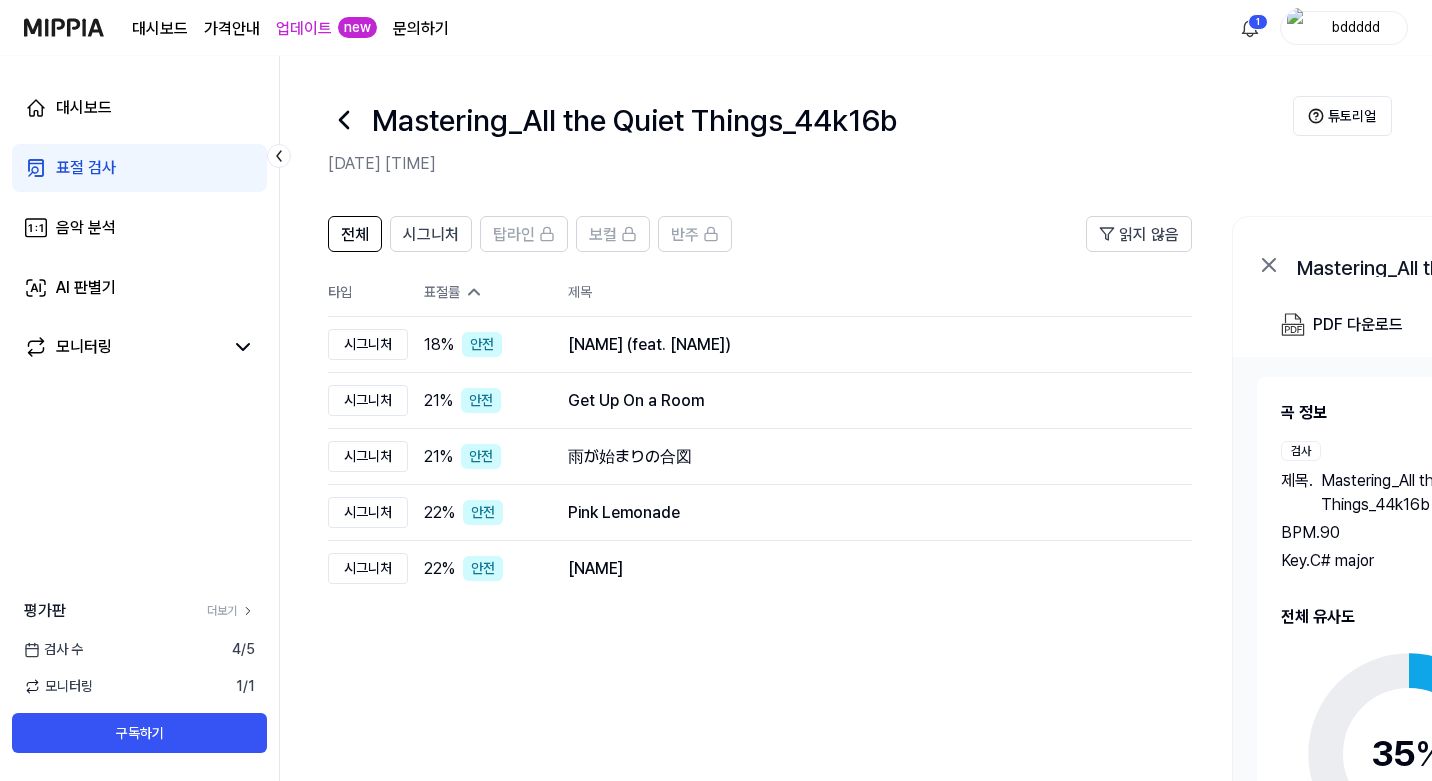 click on "표절률" at bounding box center (480, 292) 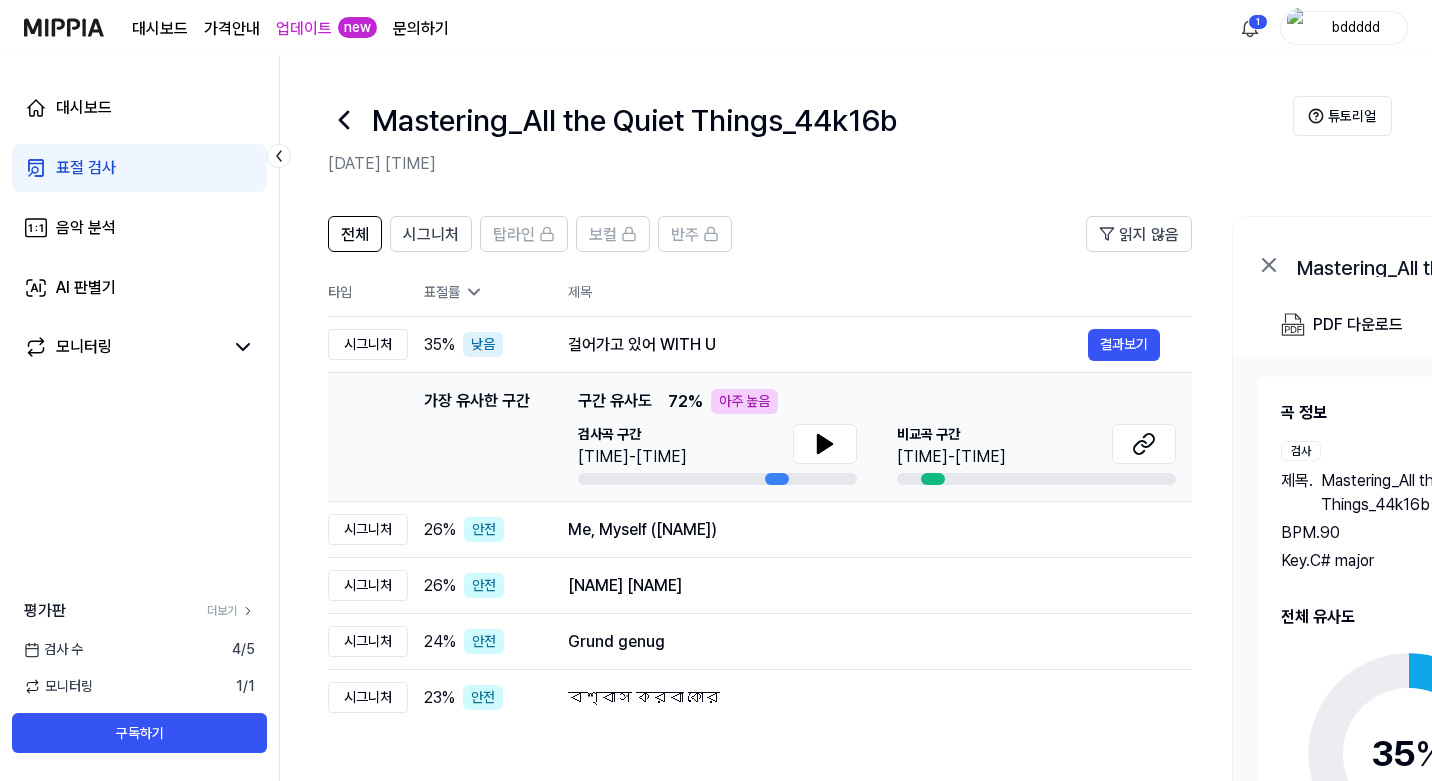 click on "표절률" at bounding box center [480, 292] 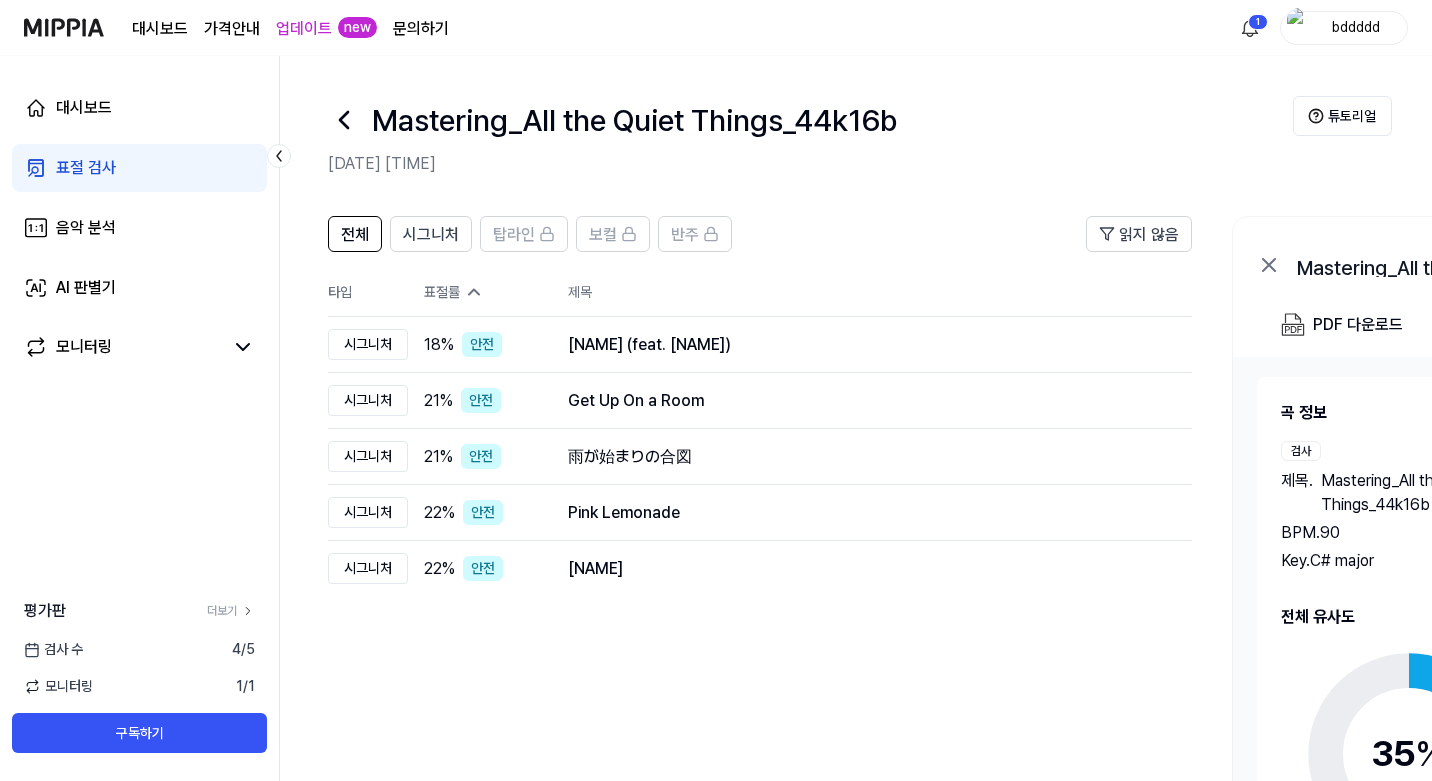 click 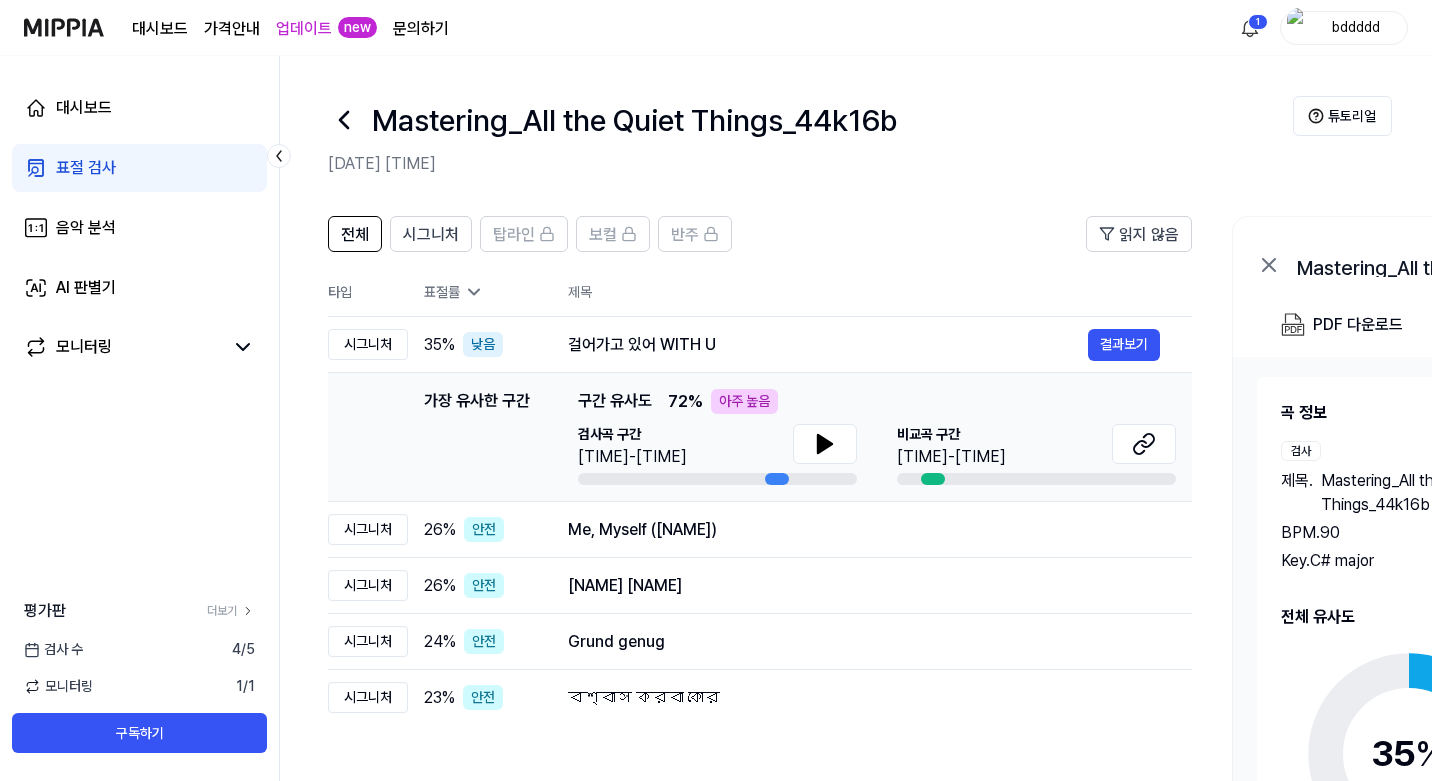 click 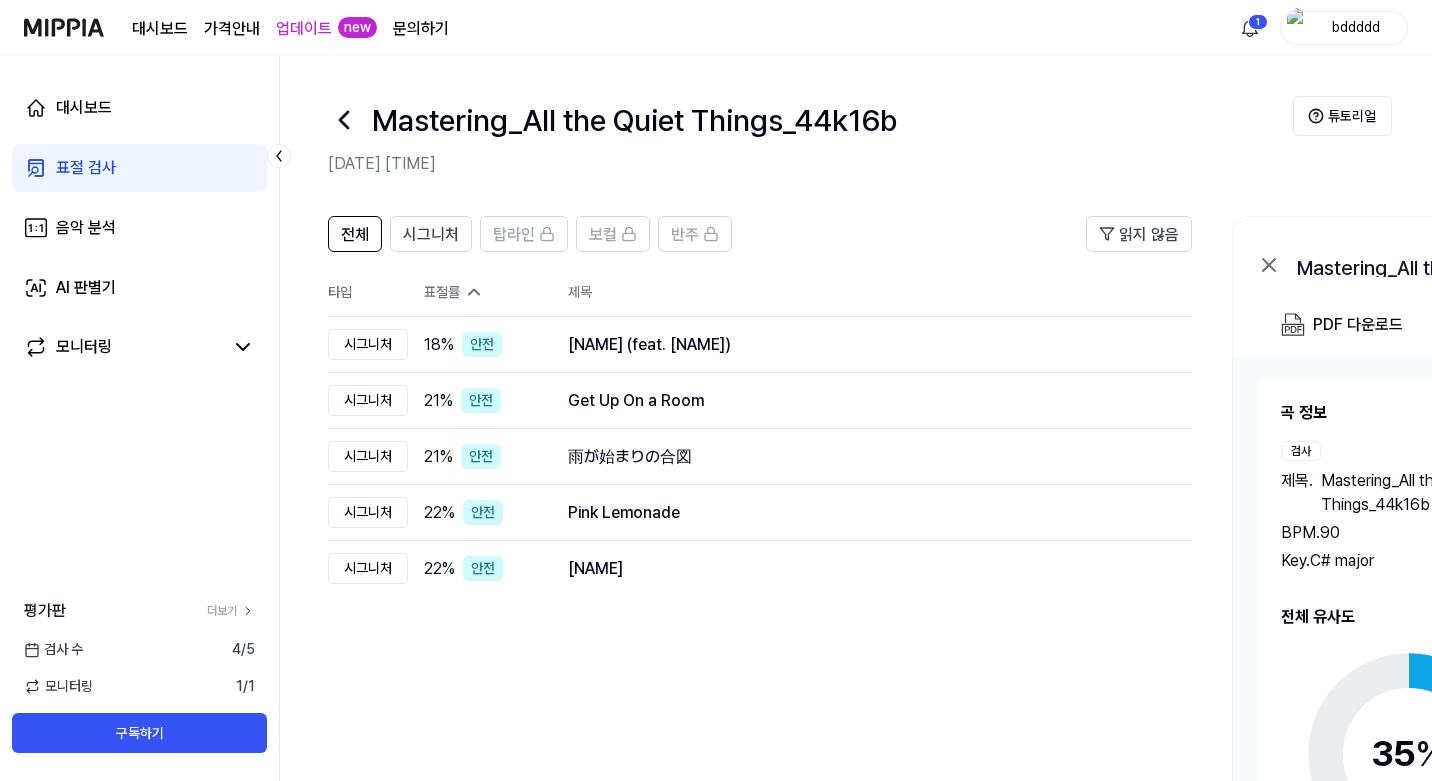 click 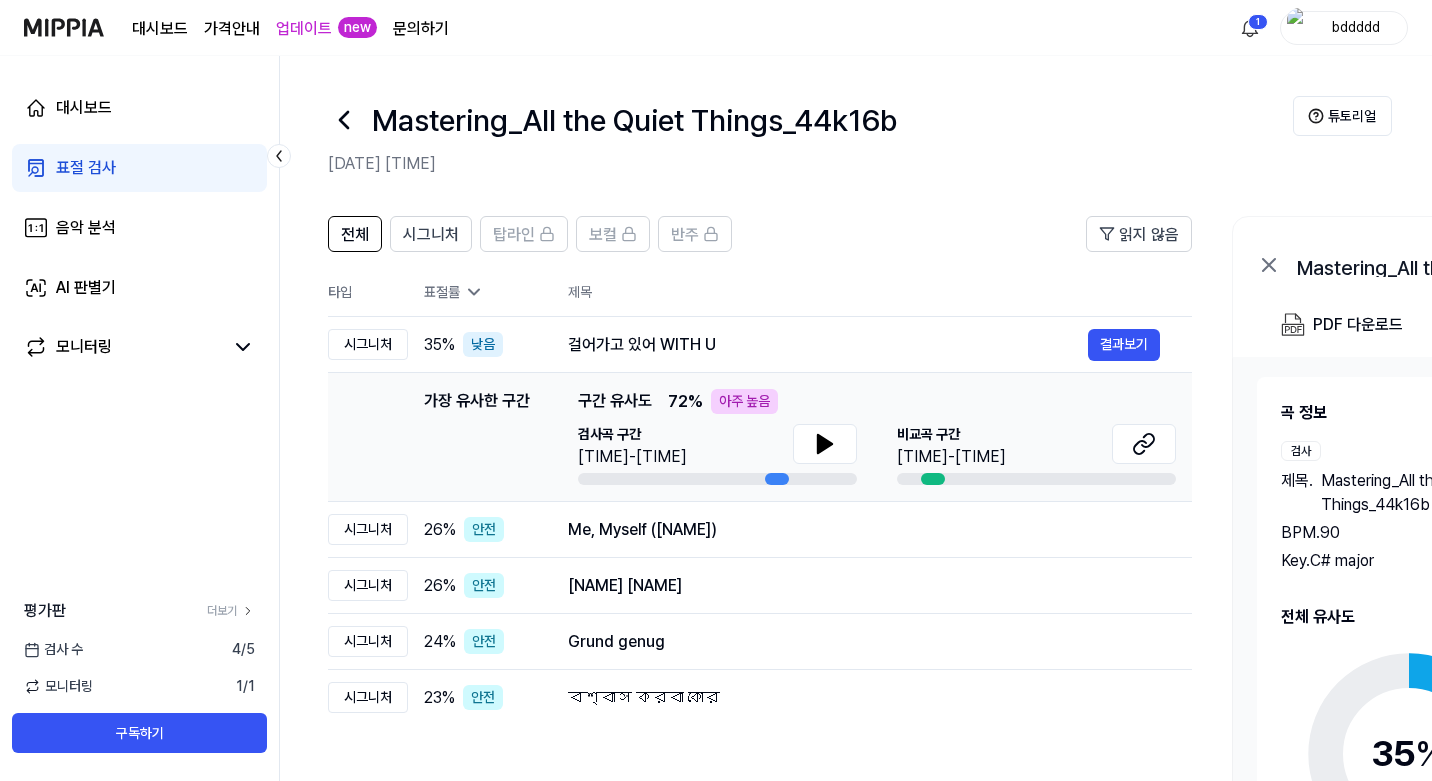 click 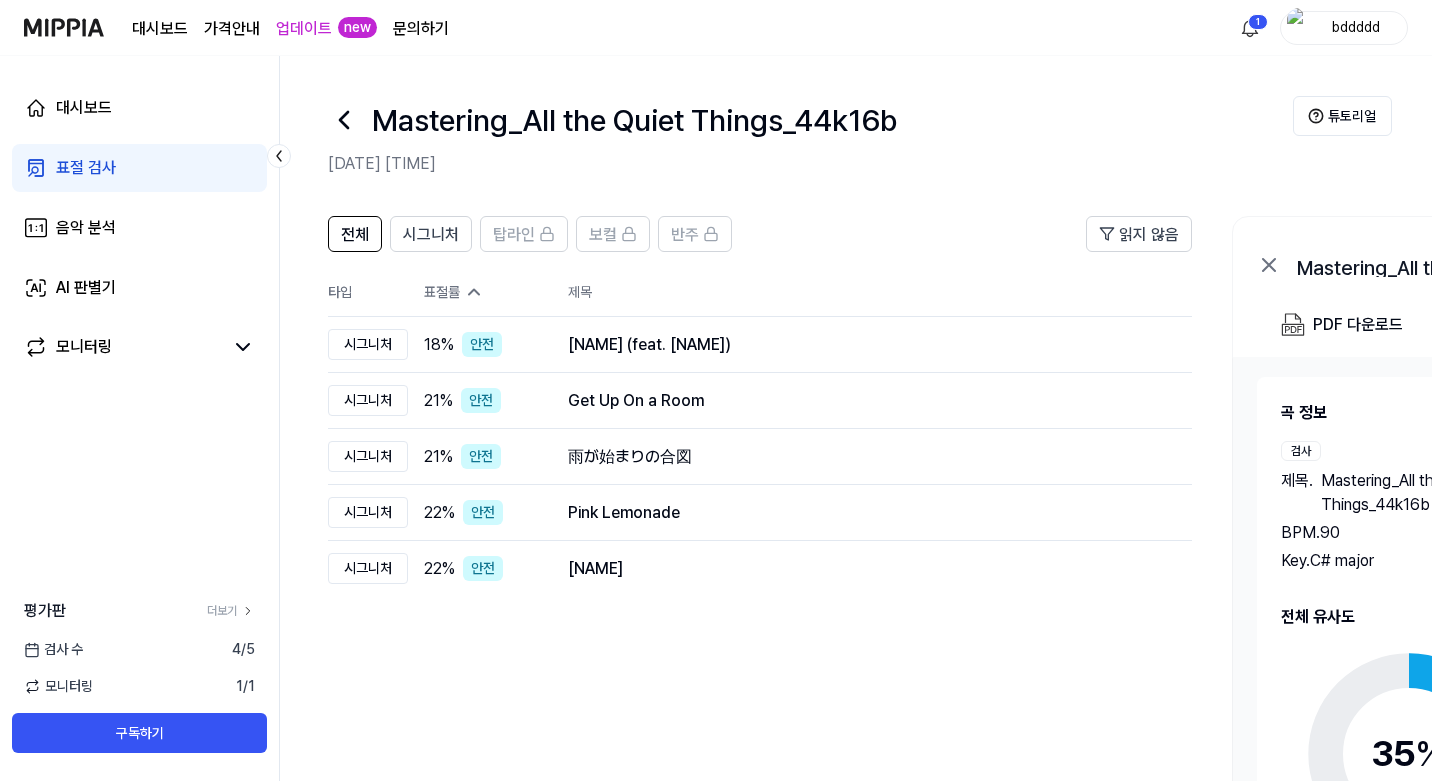 click on "[PERCENT] 안전" at bounding box center (480, 400) 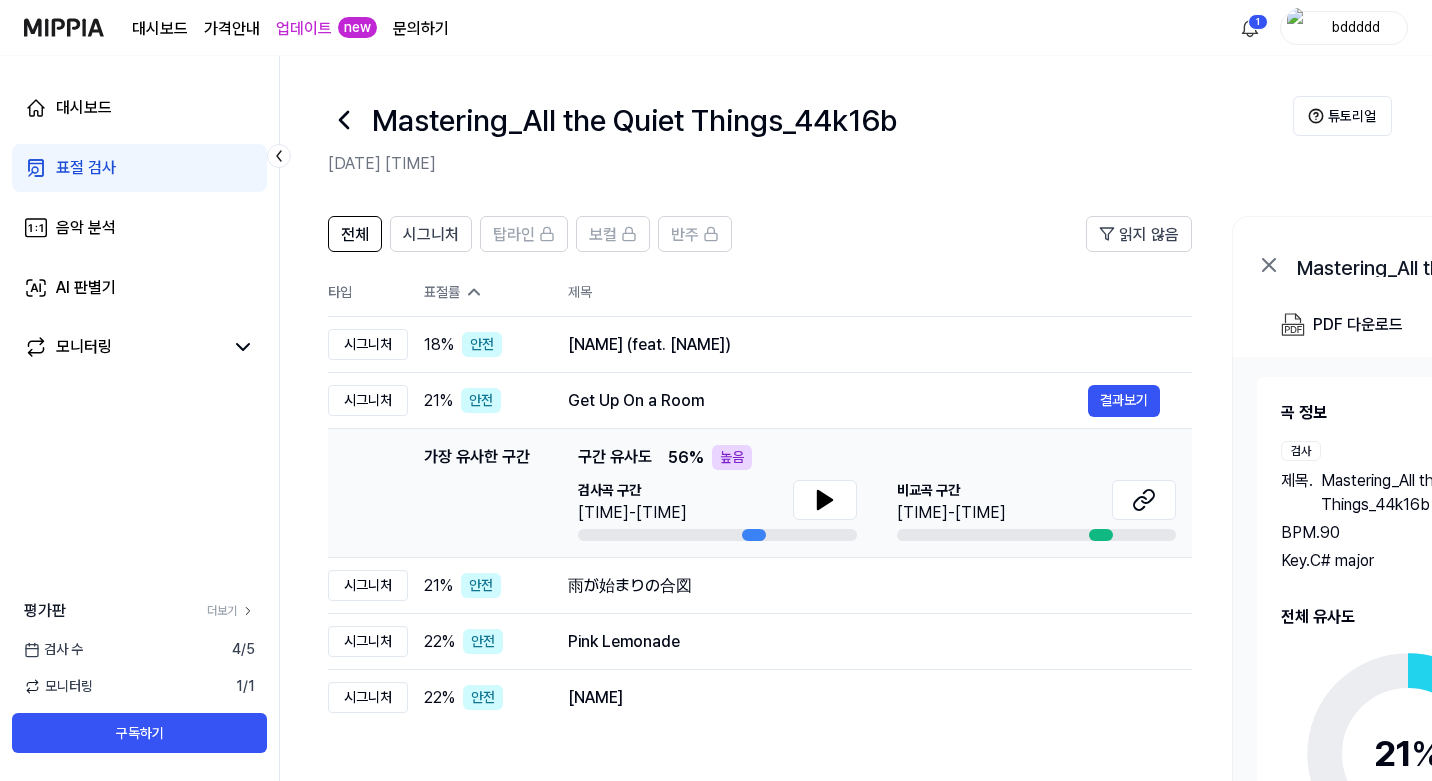 click 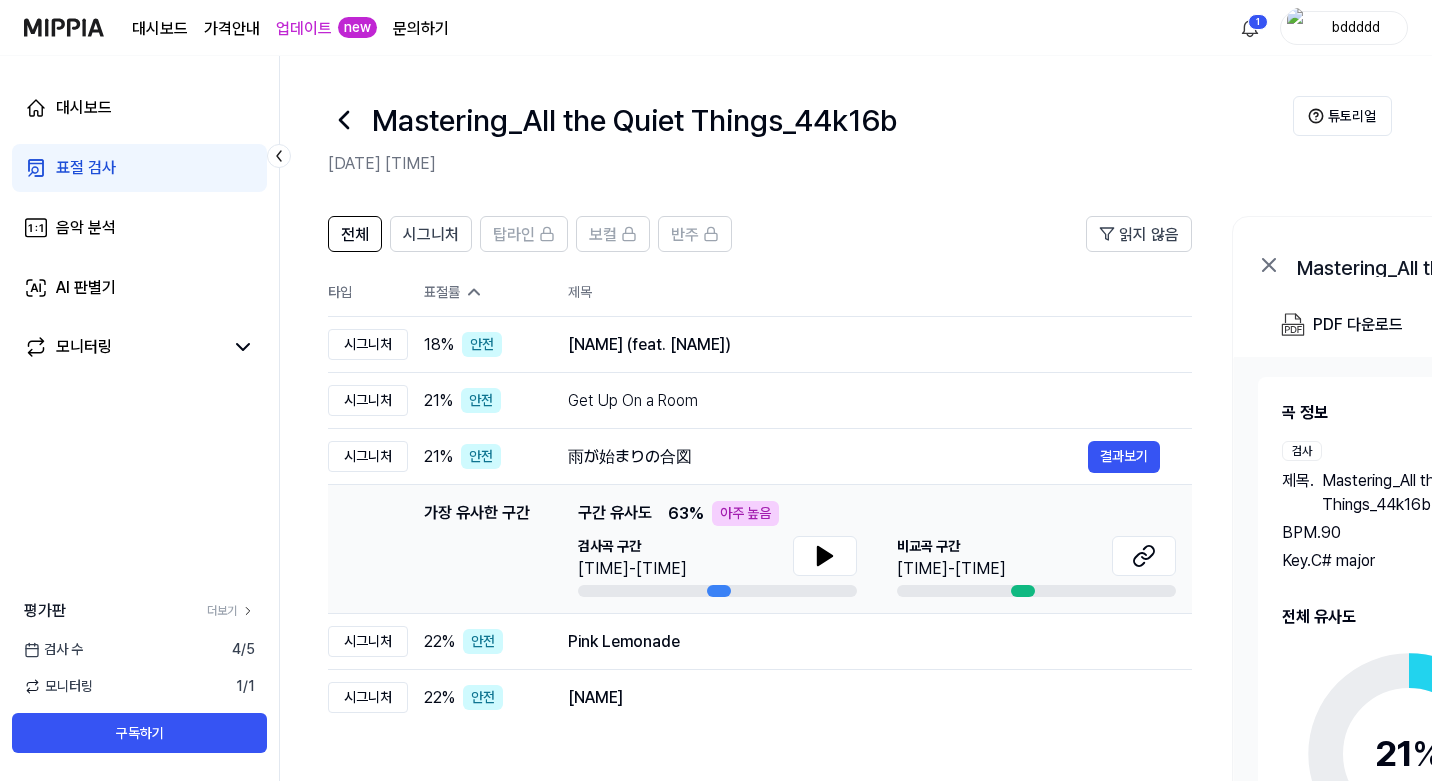 click at bounding box center [1144, 556] 